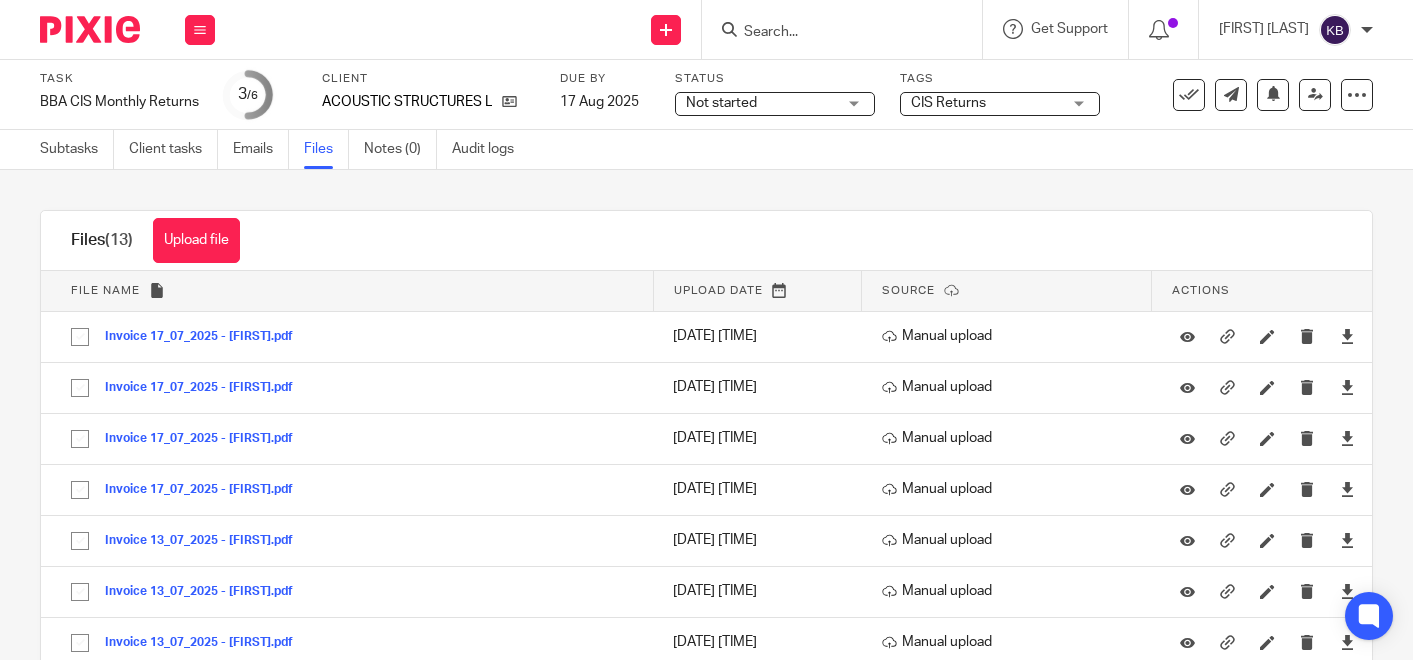 scroll, scrollTop: 0, scrollLeft: 0, axis: both 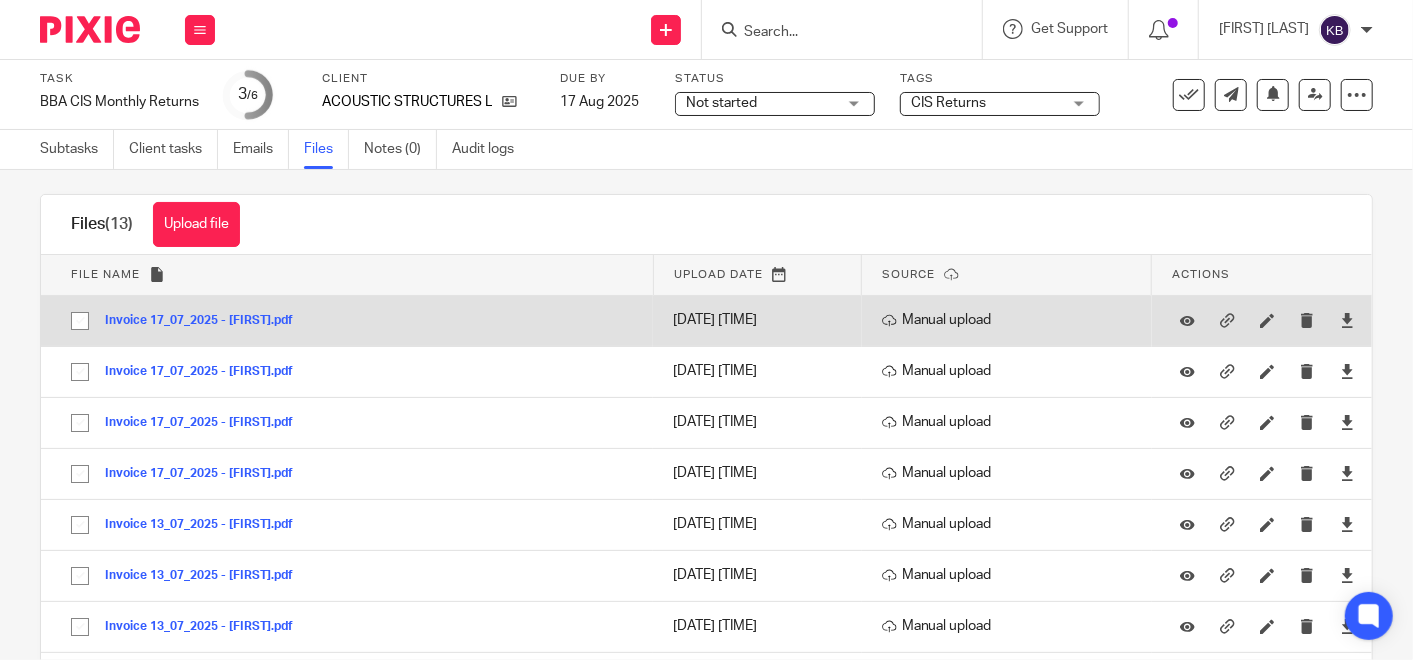 click on "Invoice 17_07_2025 - Osvaldas.pdf" at bounding box center (206, 321) 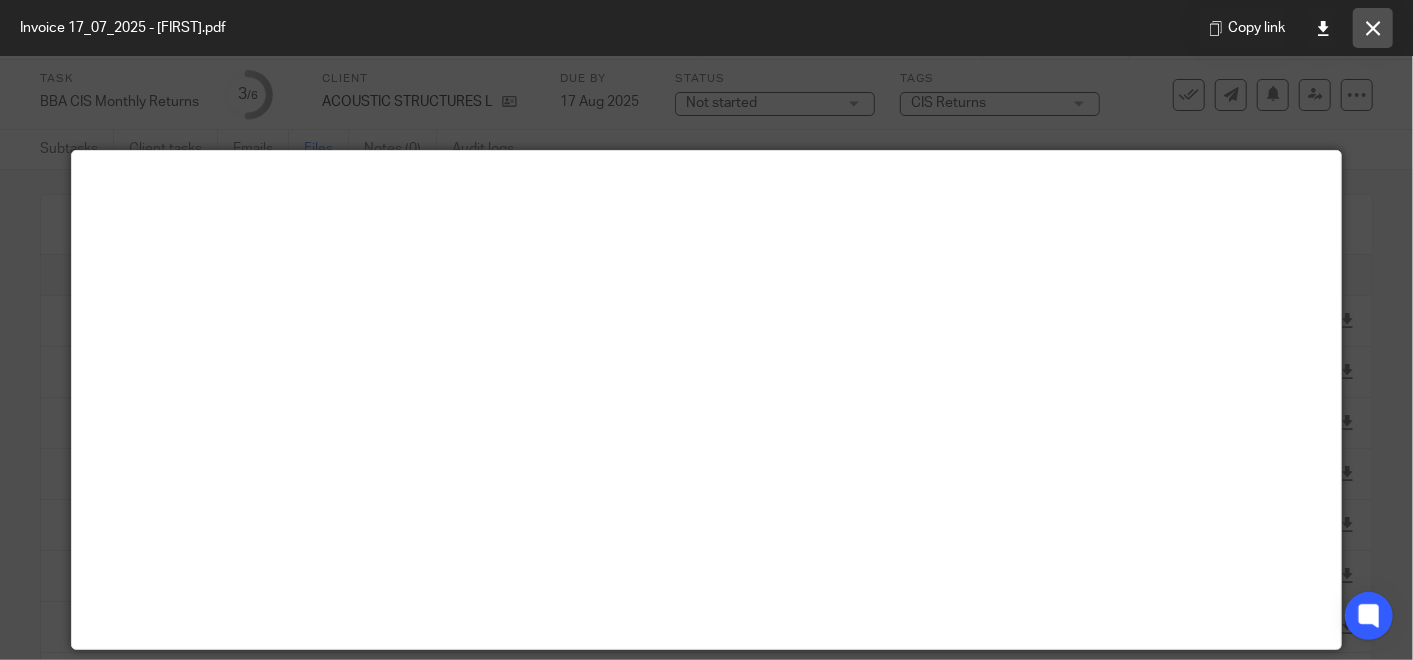 click at bounding box center [1373, 28] 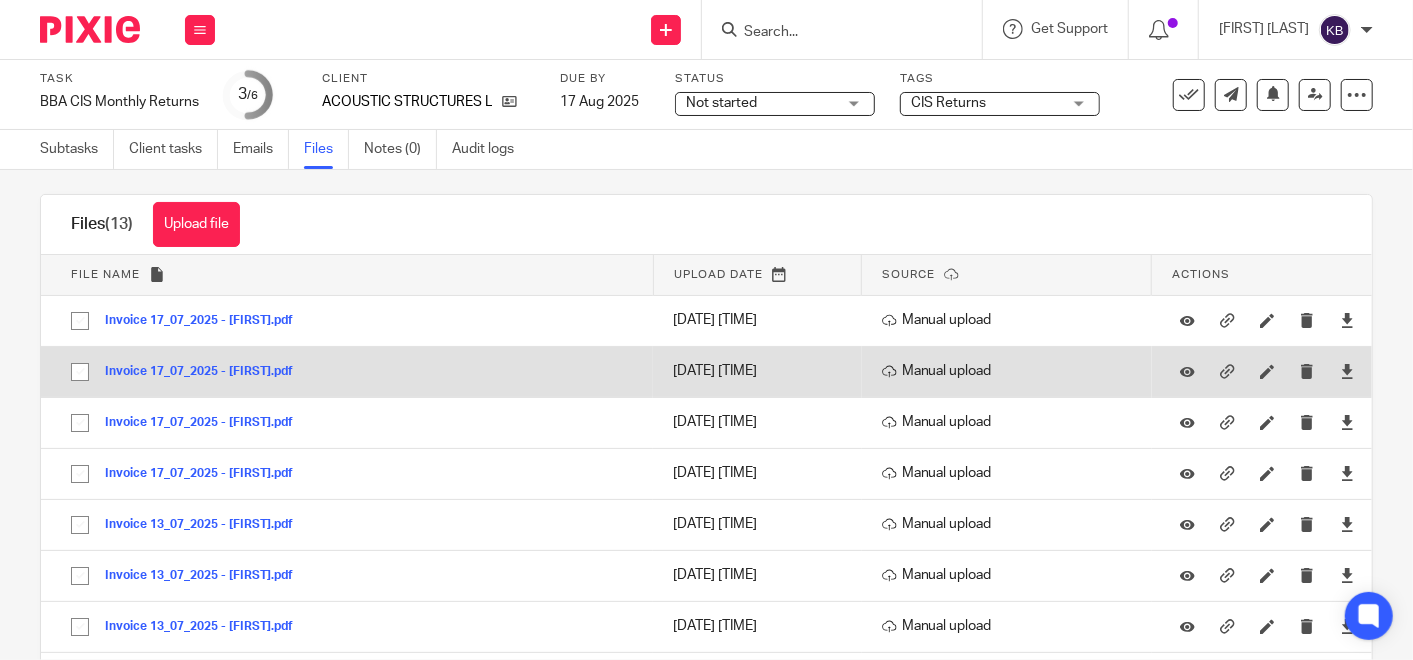 scroll, scrollTop: 127, scrollLeft: 0, axis: vertical 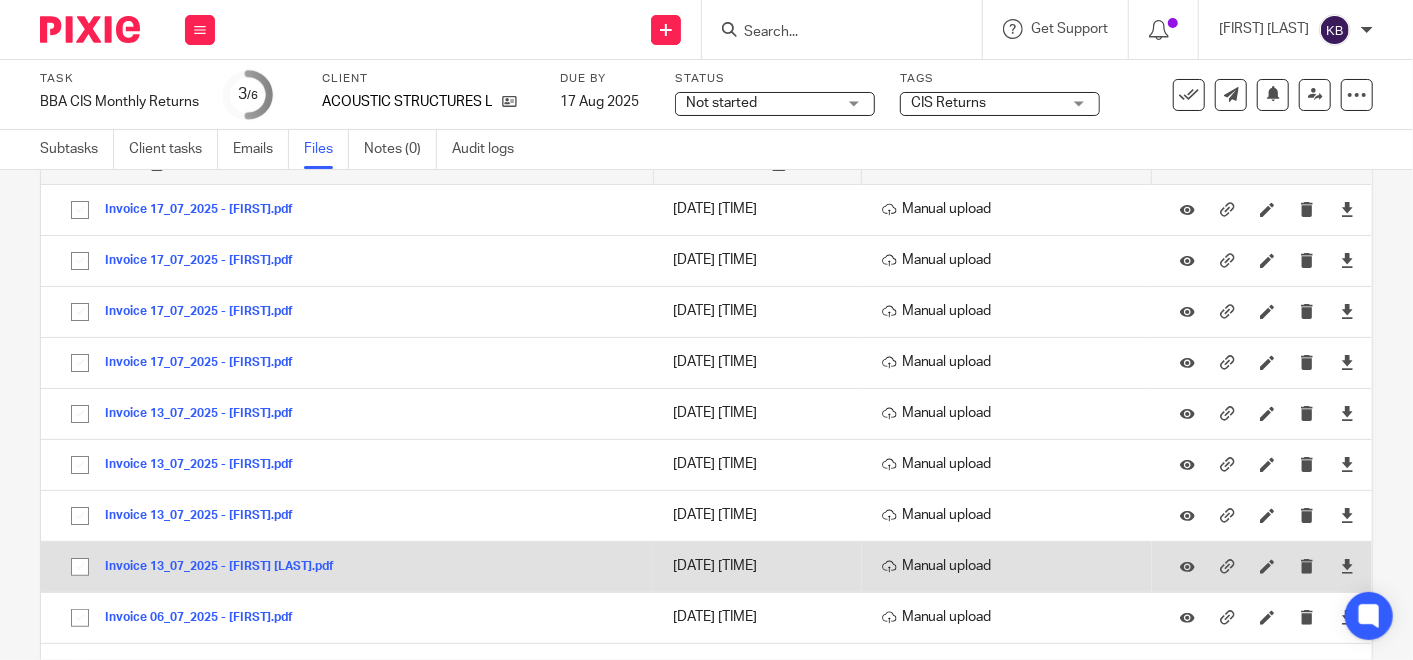 click on "Invoice 13_07_2025 - Osvaldas.pdf" at bounding box center [227, 567] 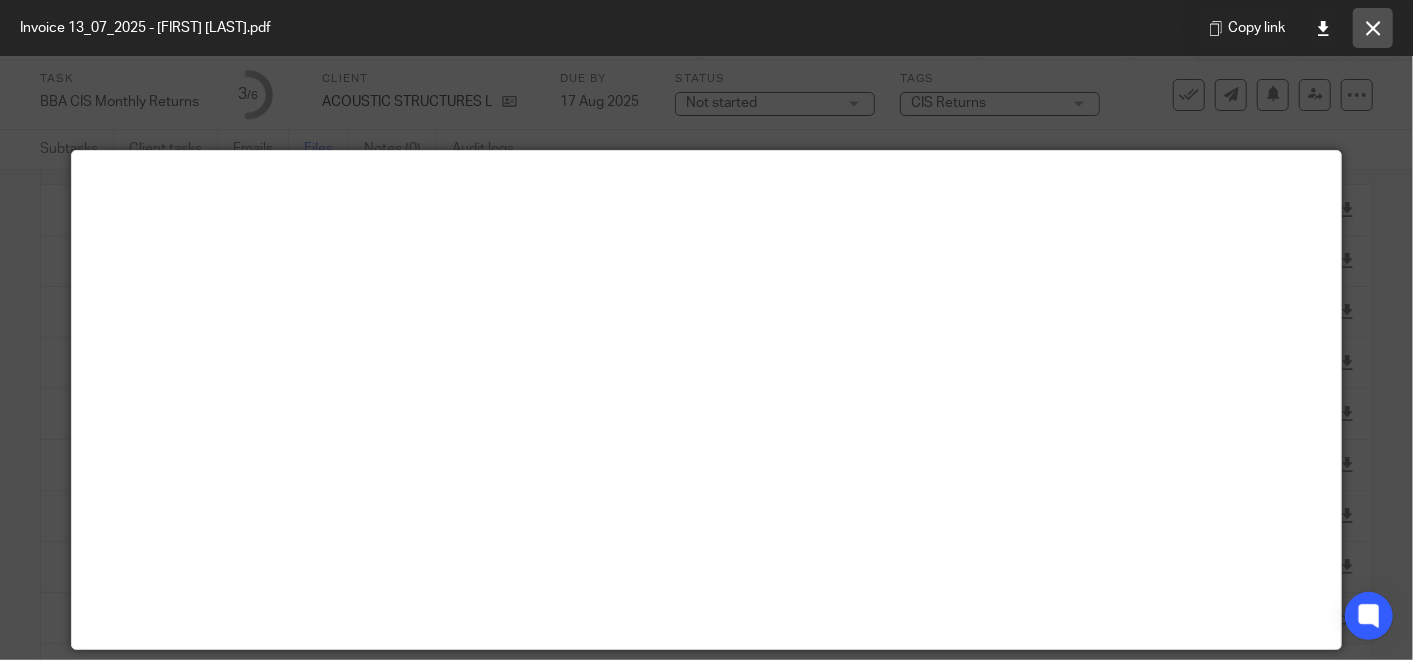 click at bounding box center [1373, 28] 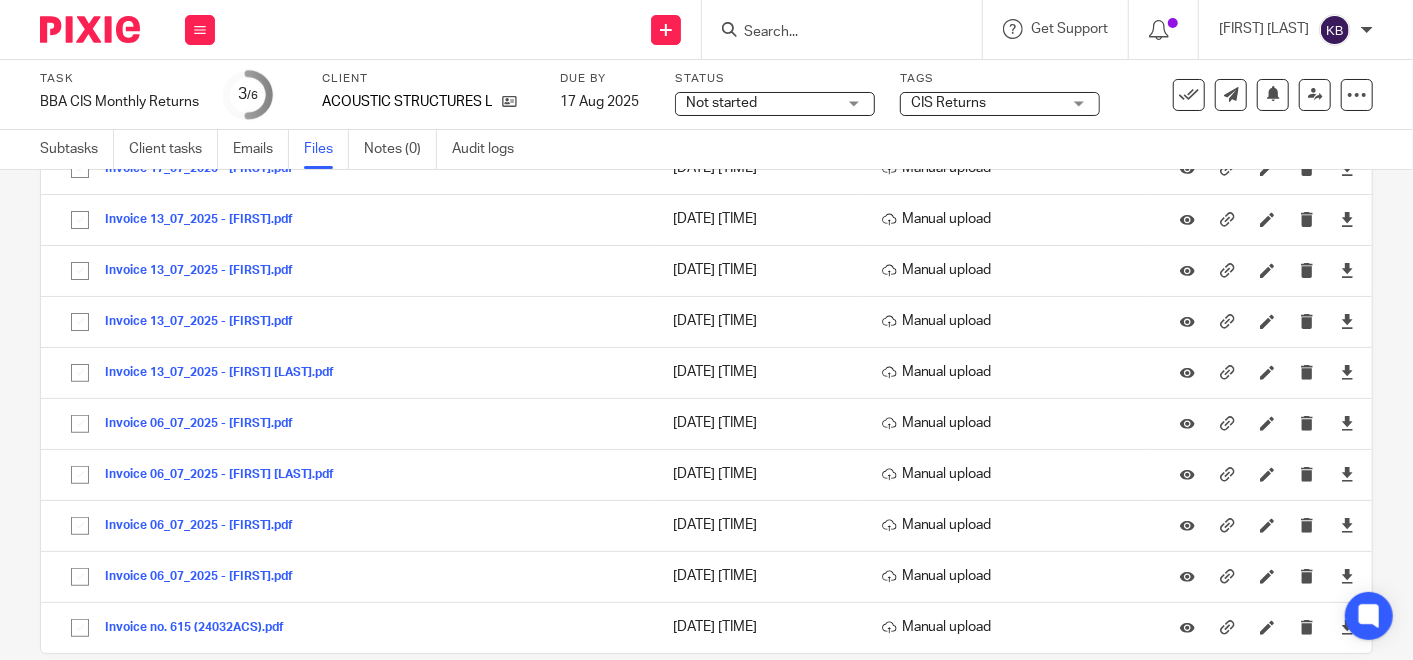scroll, scrollTop: 349, scrollLeft: 0, axis: vertical 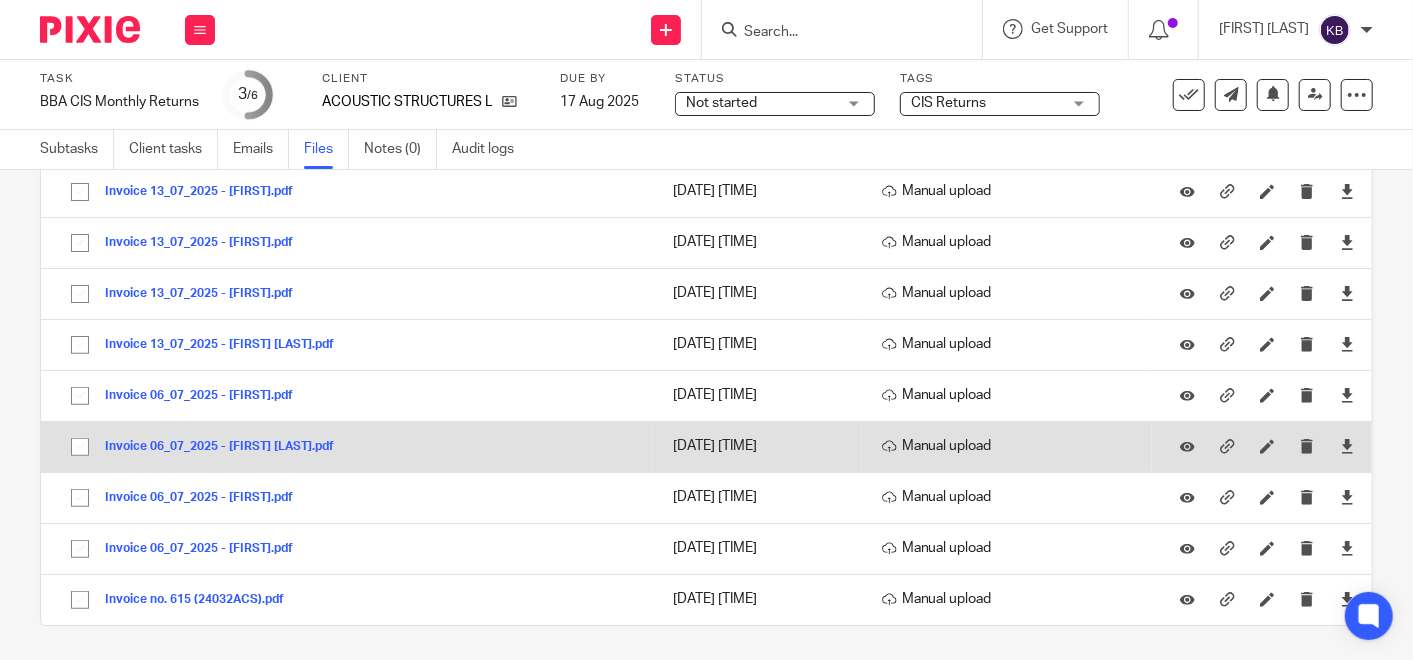click on "Invoice 06_07_2025 - Osvaldas.pdf" at bounding box center (227, 447) 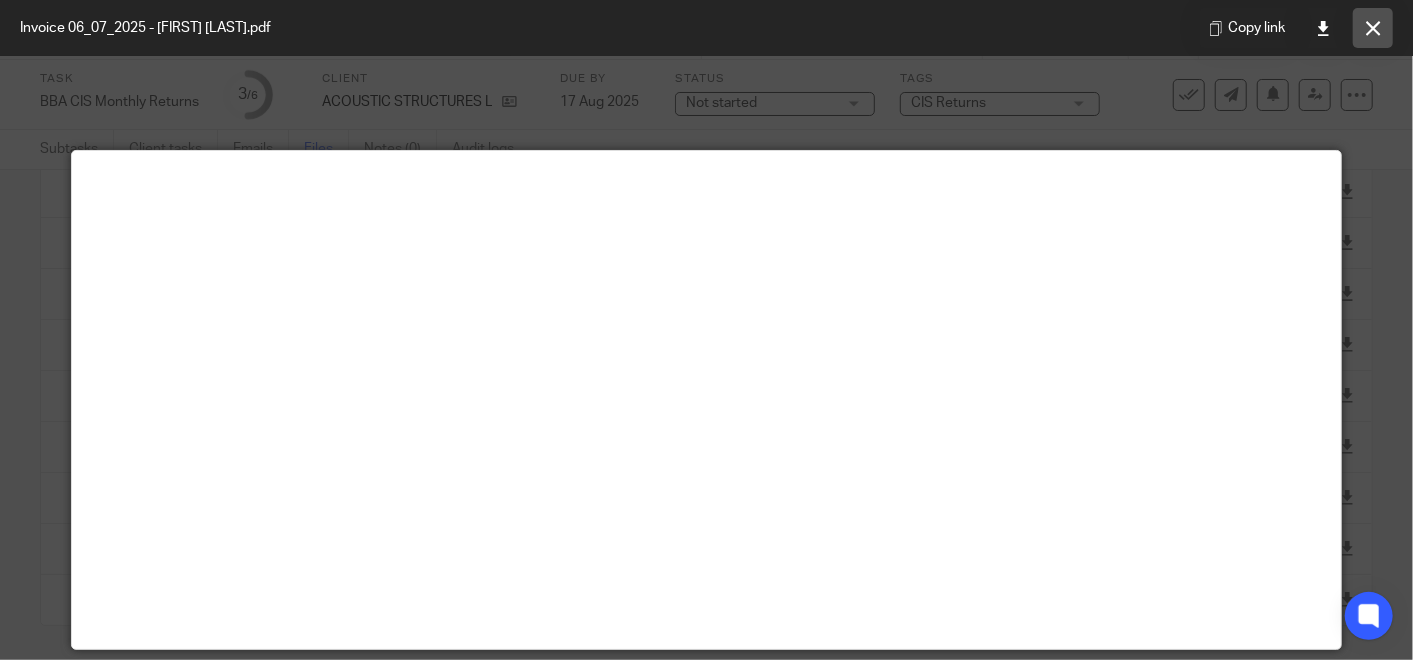 click at bounding box center (1373, 28) 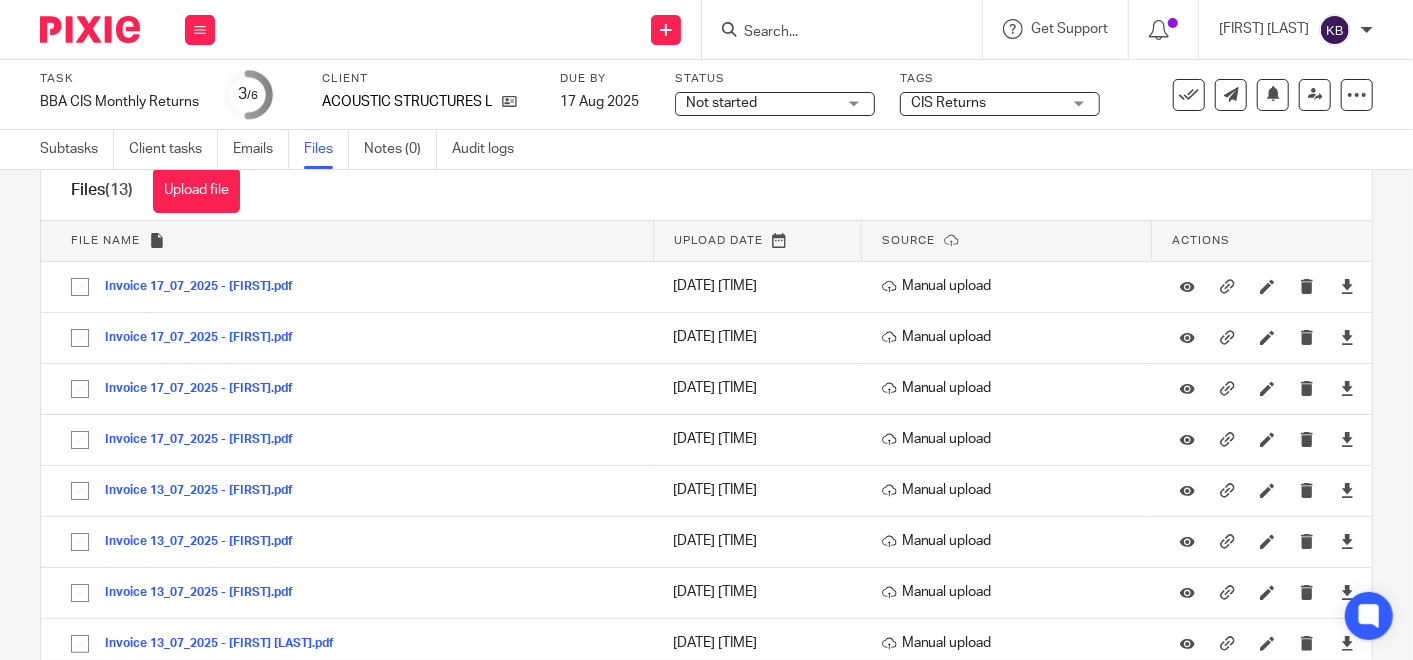 scroll, scrollTop: 16, scrollLeft: 0, axis: vertical 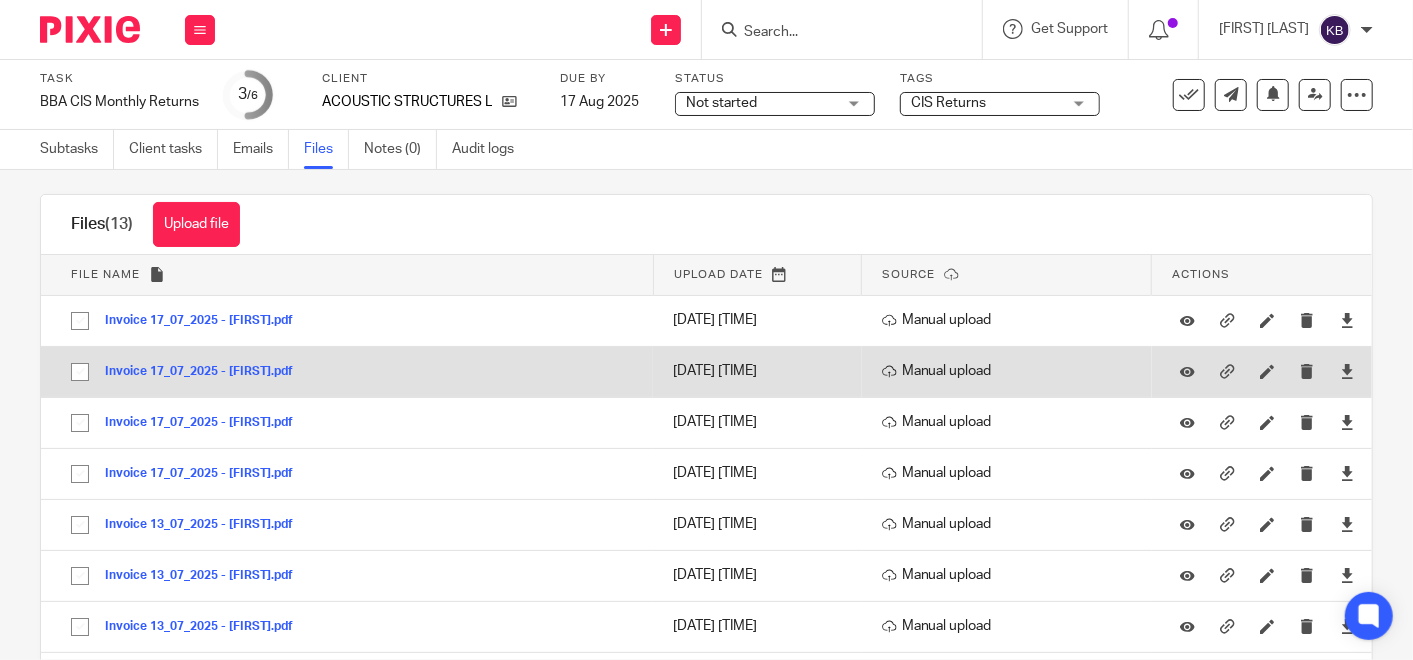 click on "Invoice 17_07_2025 - Eddy.pdf" at bounding box center (206, 372) 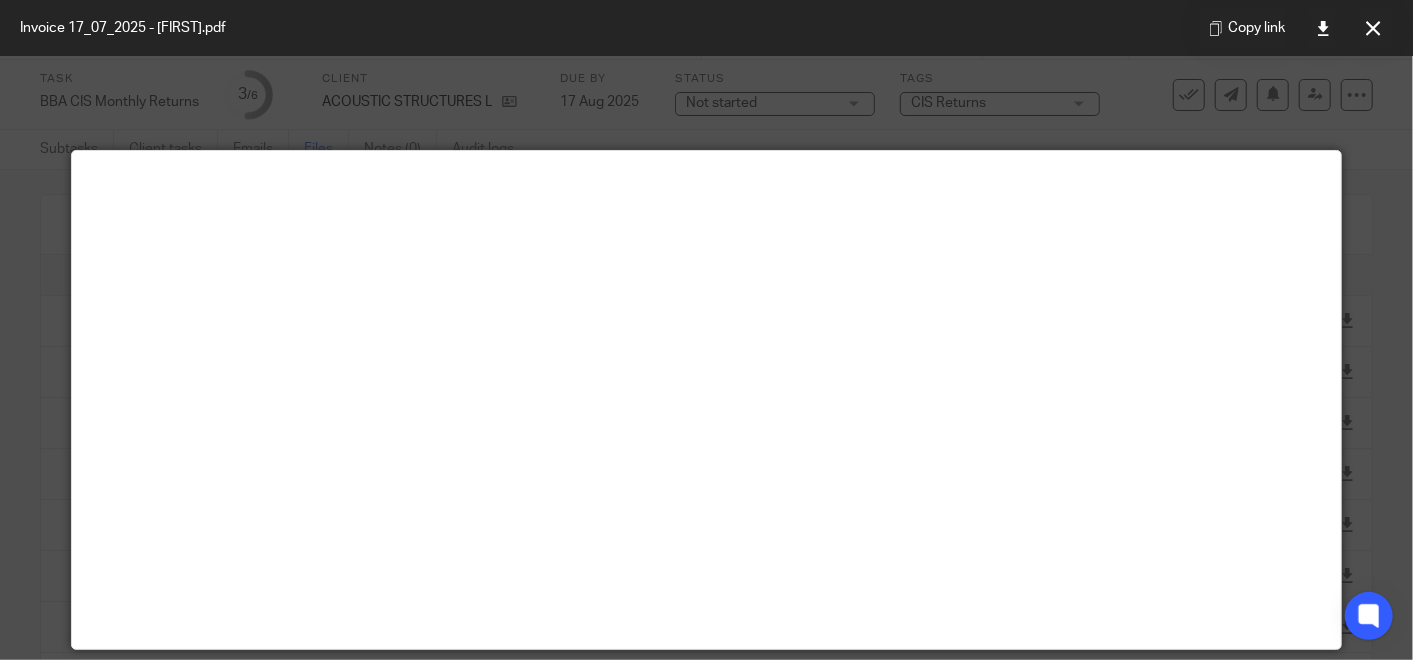 click at bounding box center (1373, 28) 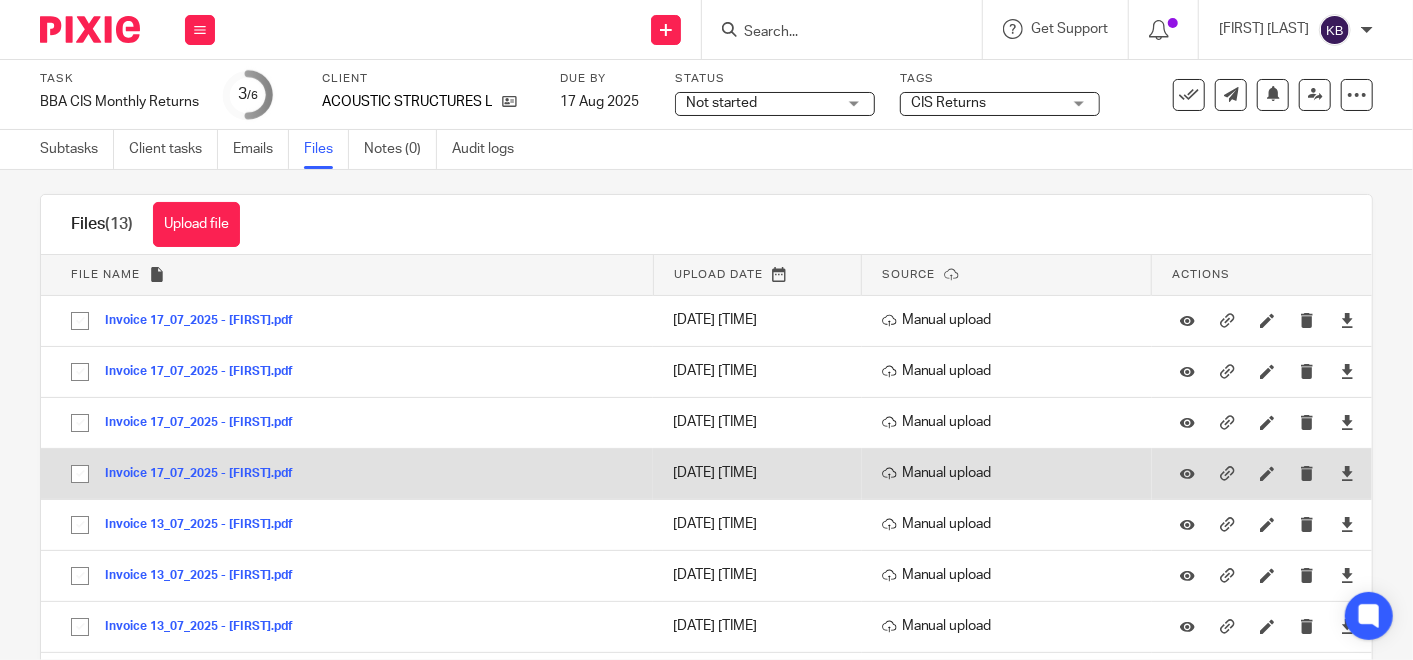 scroll, scrollTop: 127, scrollLeft: 0, axis: vertical 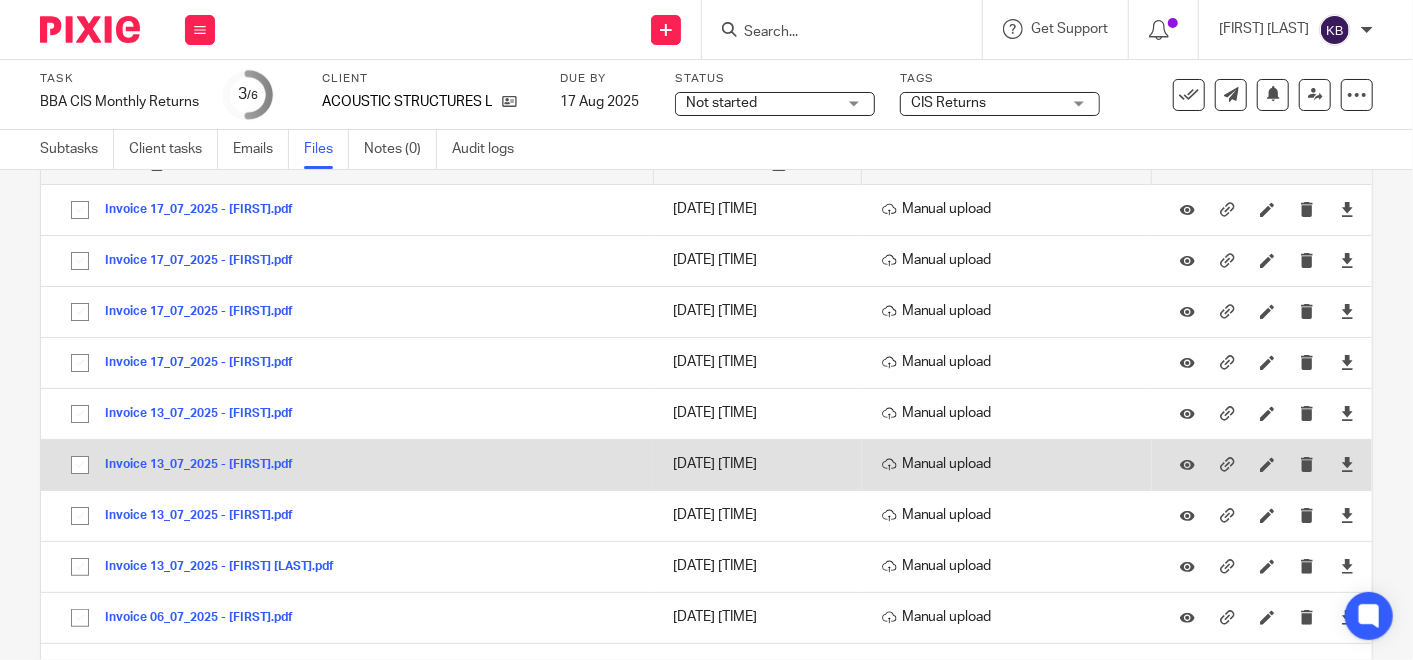 click on "Invoice 13_07_2025 - Eddy.pdf" at bounding box center (206, 465) 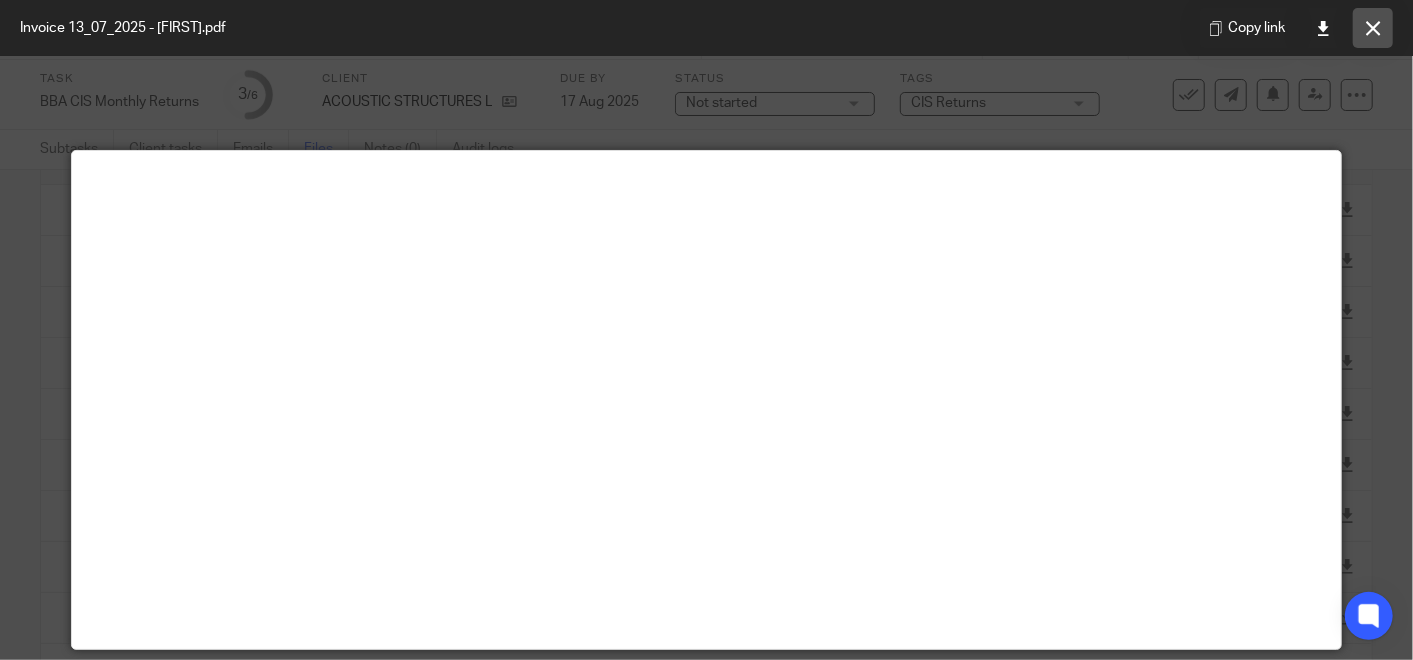 click at bounding box center [1373, 28] 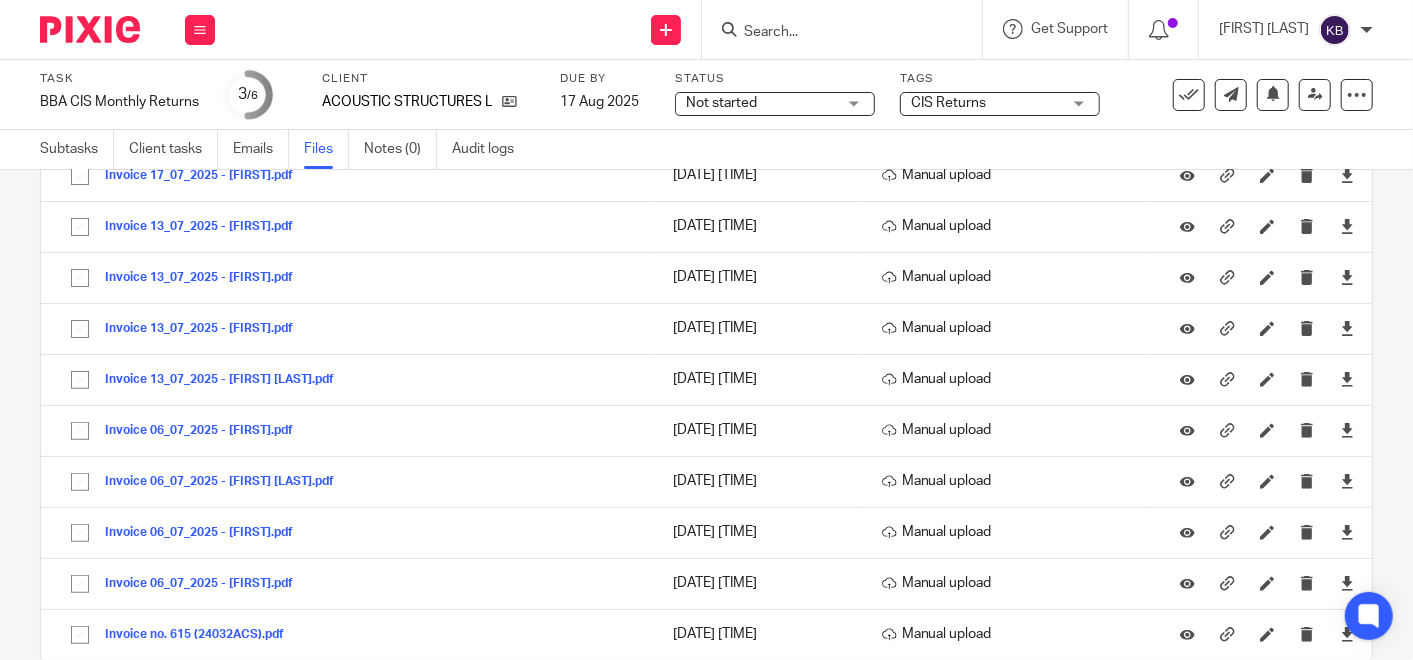 scroll, scrollTop: 349, scrollLeft: 0, axis: vertical 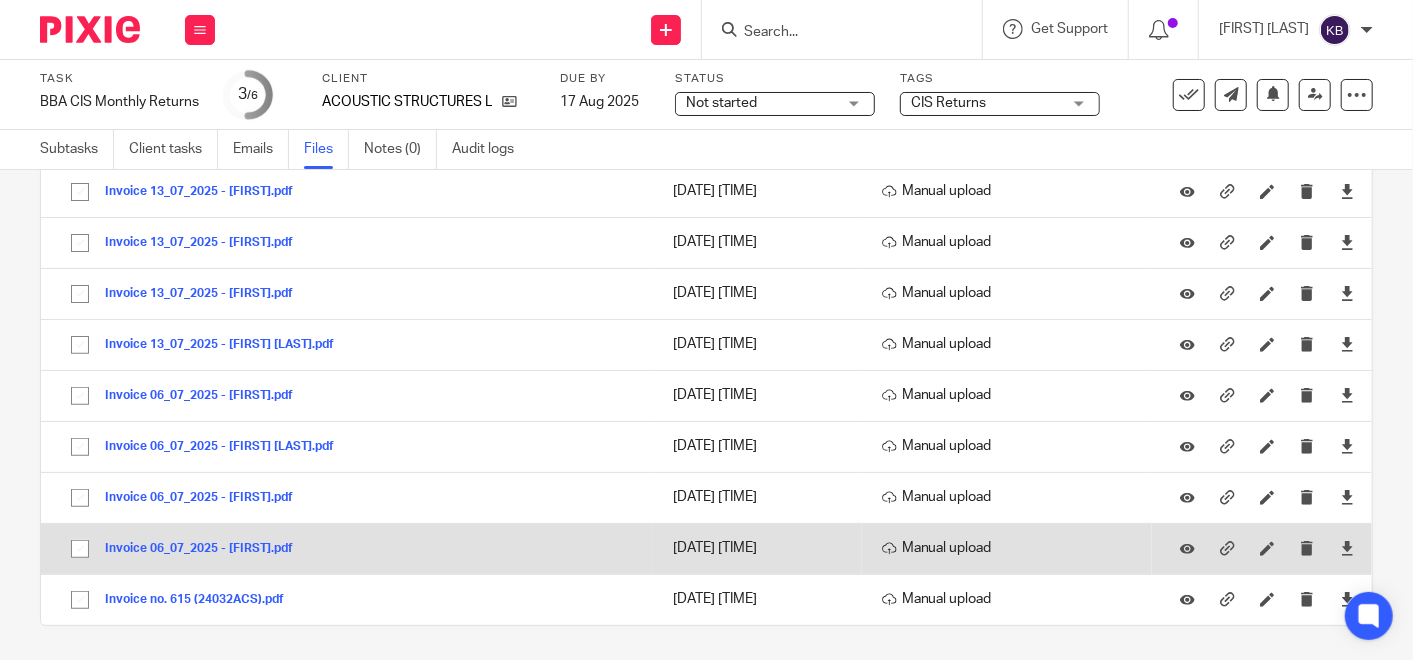 click on "Invoice 06_07_2025 - Eddy.pdf" at bounding box center (206, 549) 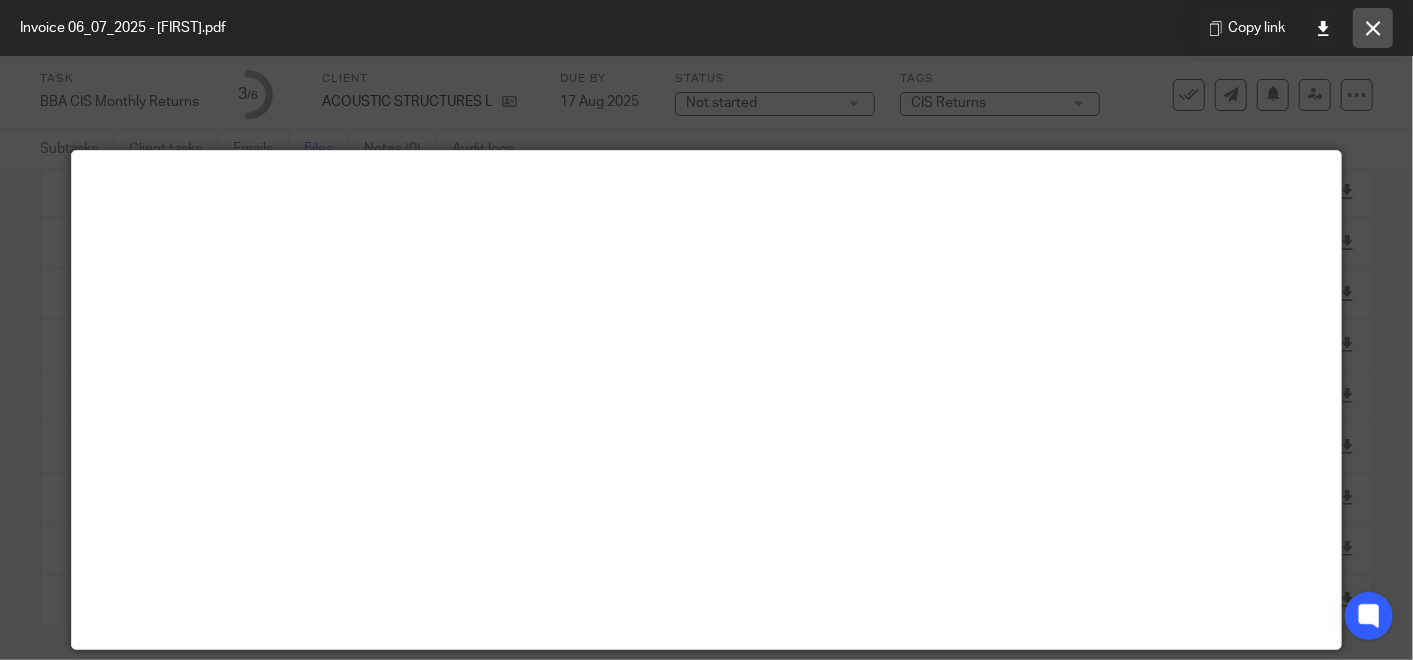 click at bounding box center [1373, 28] 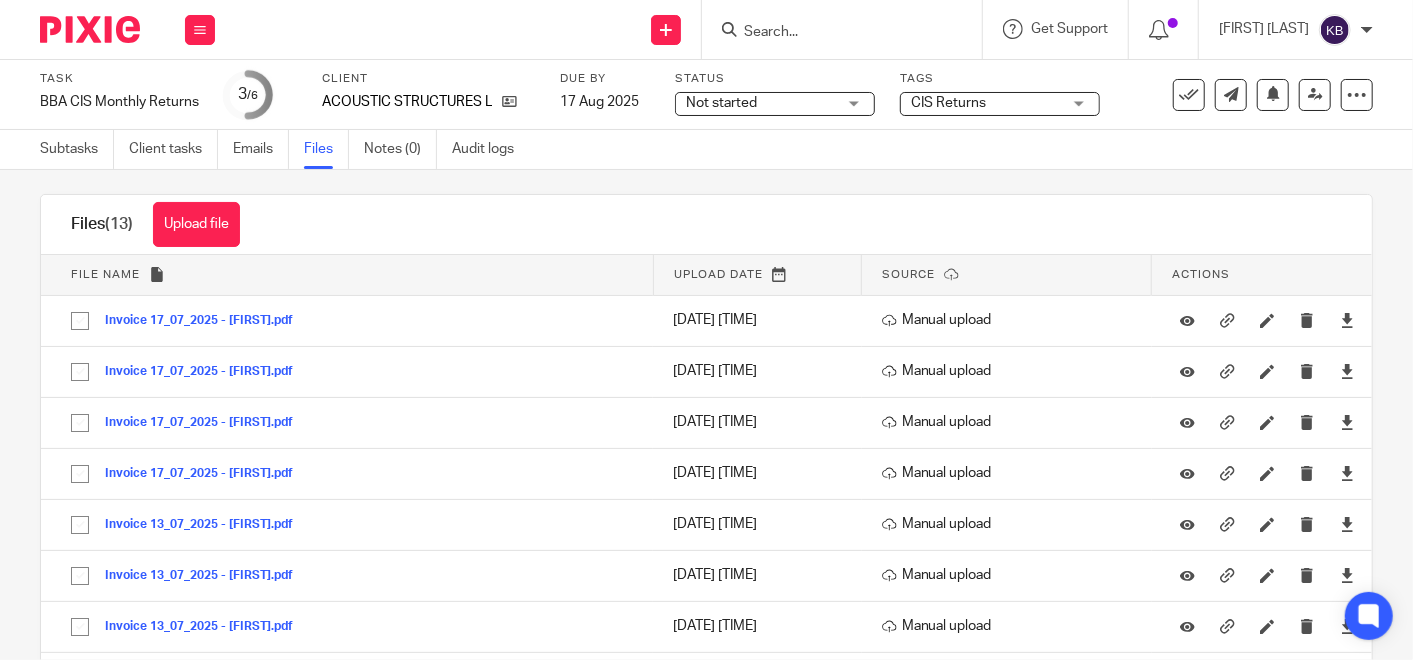 scroll, scrollTop: 127, scrollLeft: 0, axis: vertical 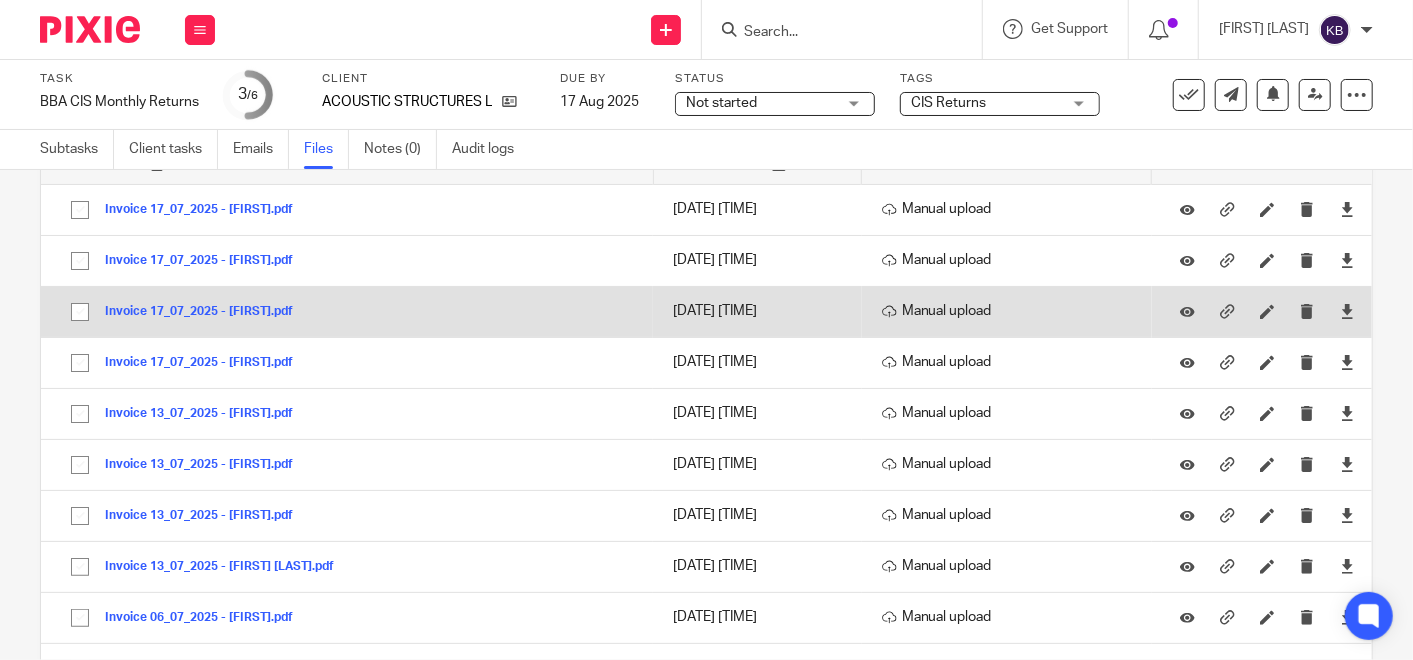 click on "Invoice 17_07_2025 - Tomas.pdf" at bounding box center [206, 312] 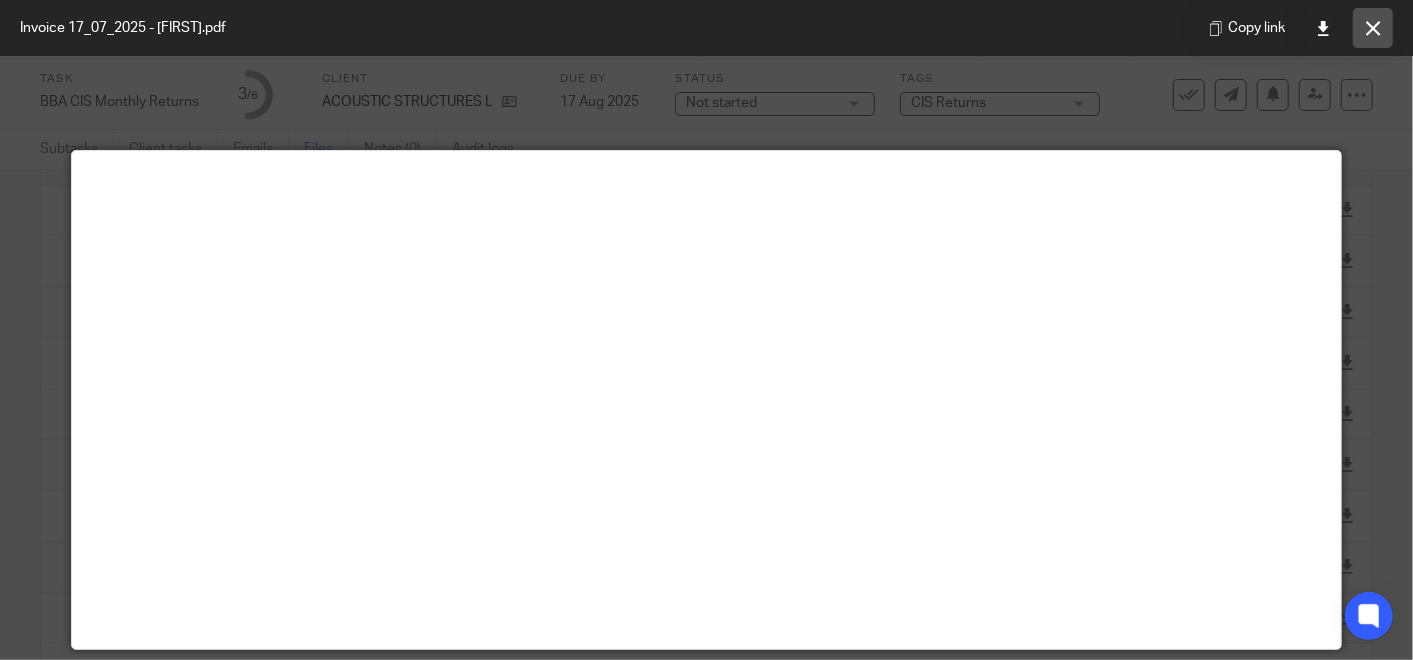 click at bounding box center (1373, 28) 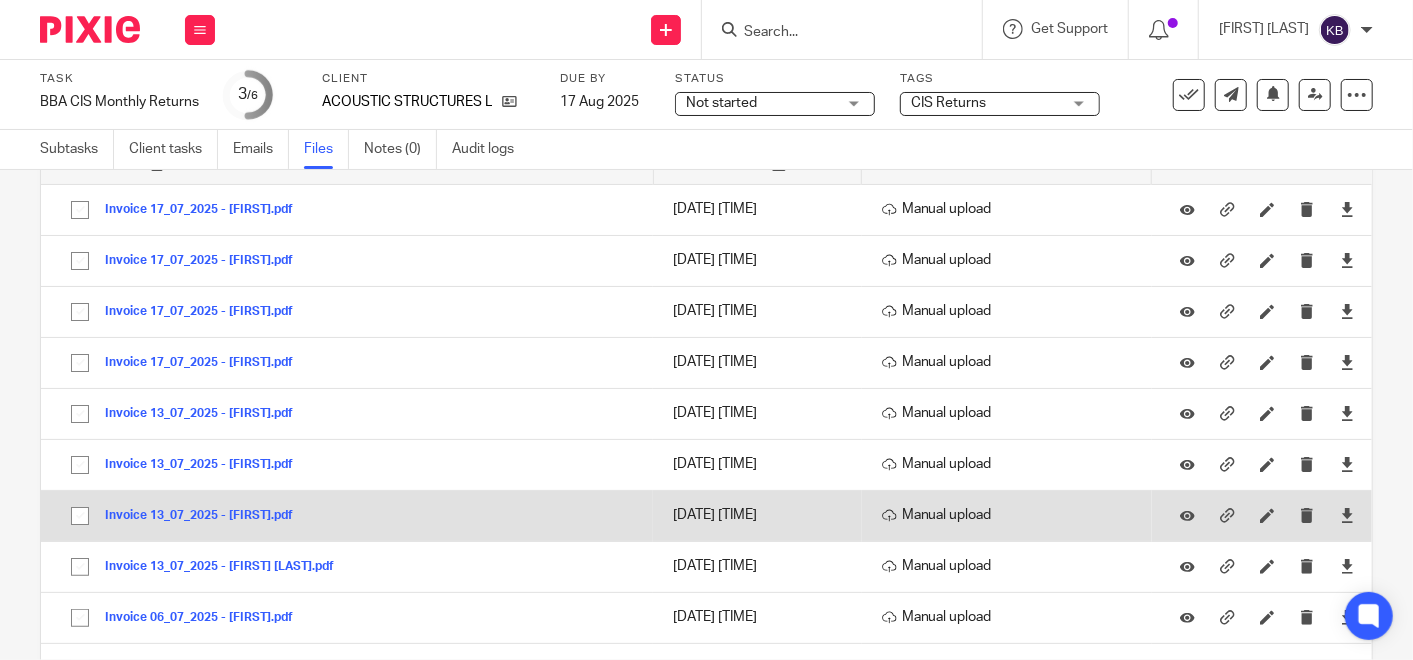 click on "Invoice 13_07_2025 - Tomas.pdf" at bounding box center [206, 516] 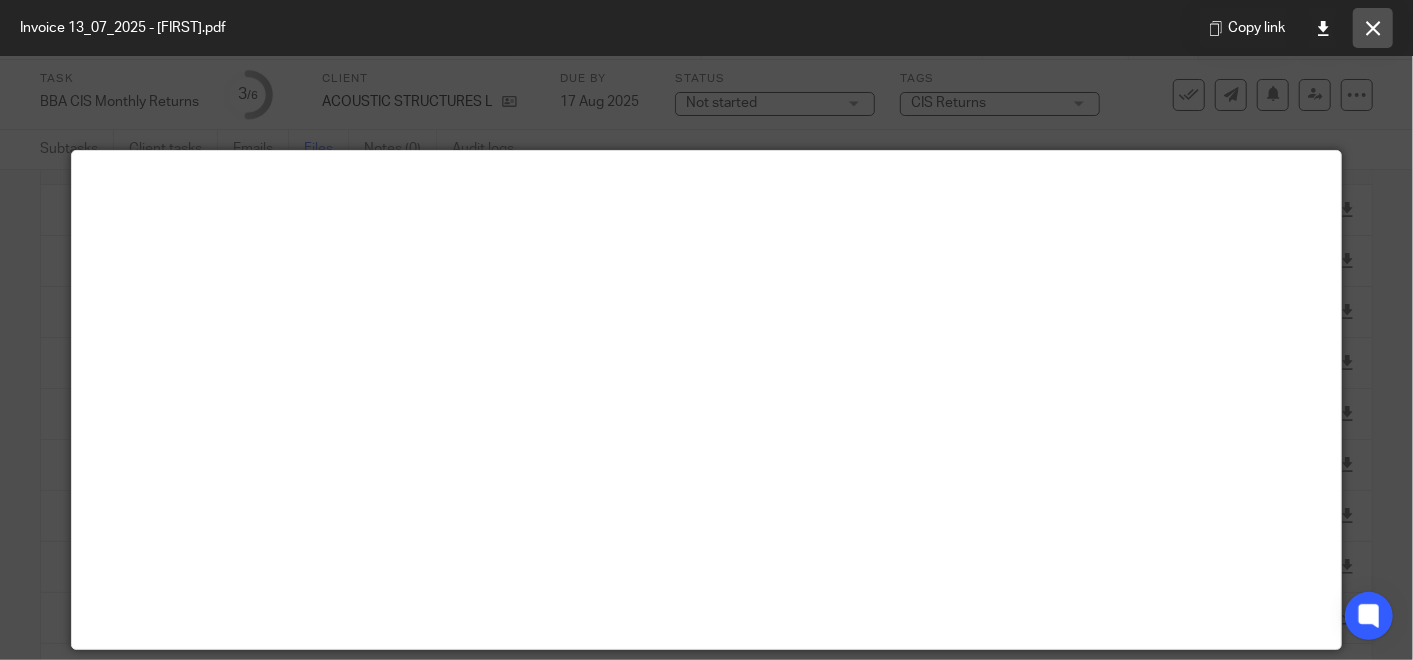 click at bounding box center [1373, 28] 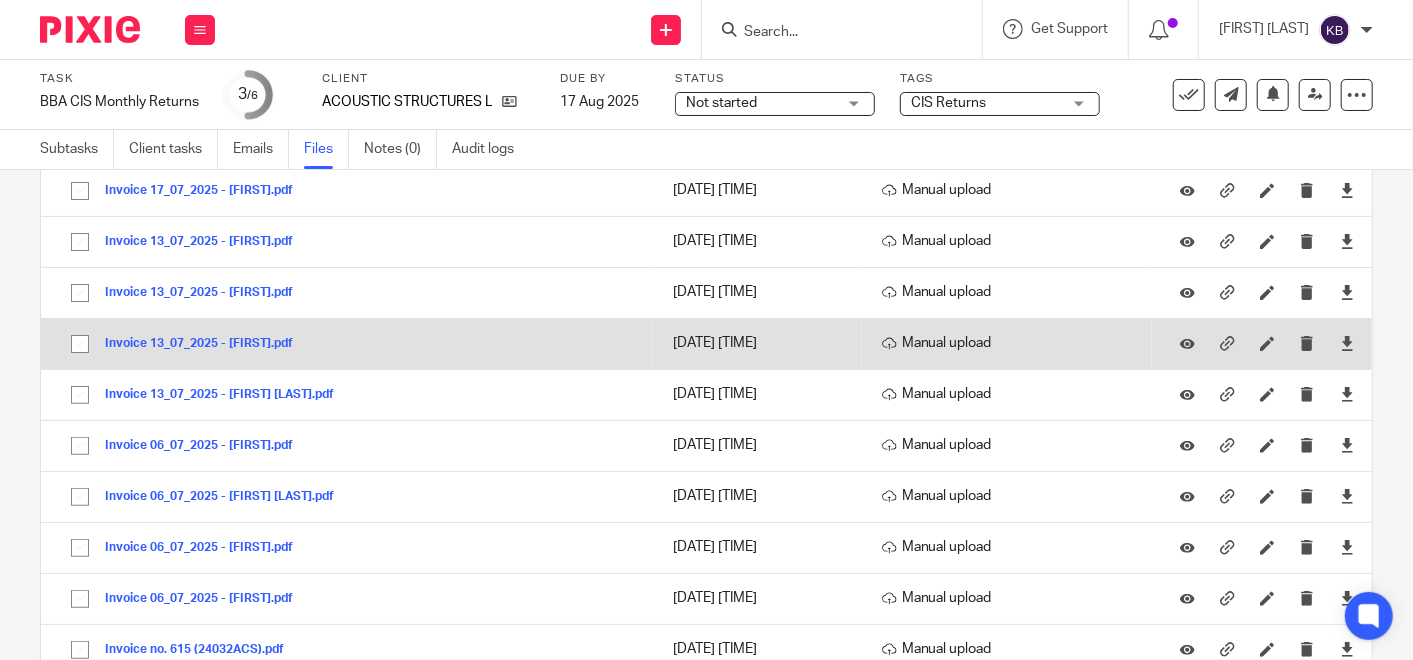 scroll, scrollTop: 349, scrollLeft: 0, axis: vertical 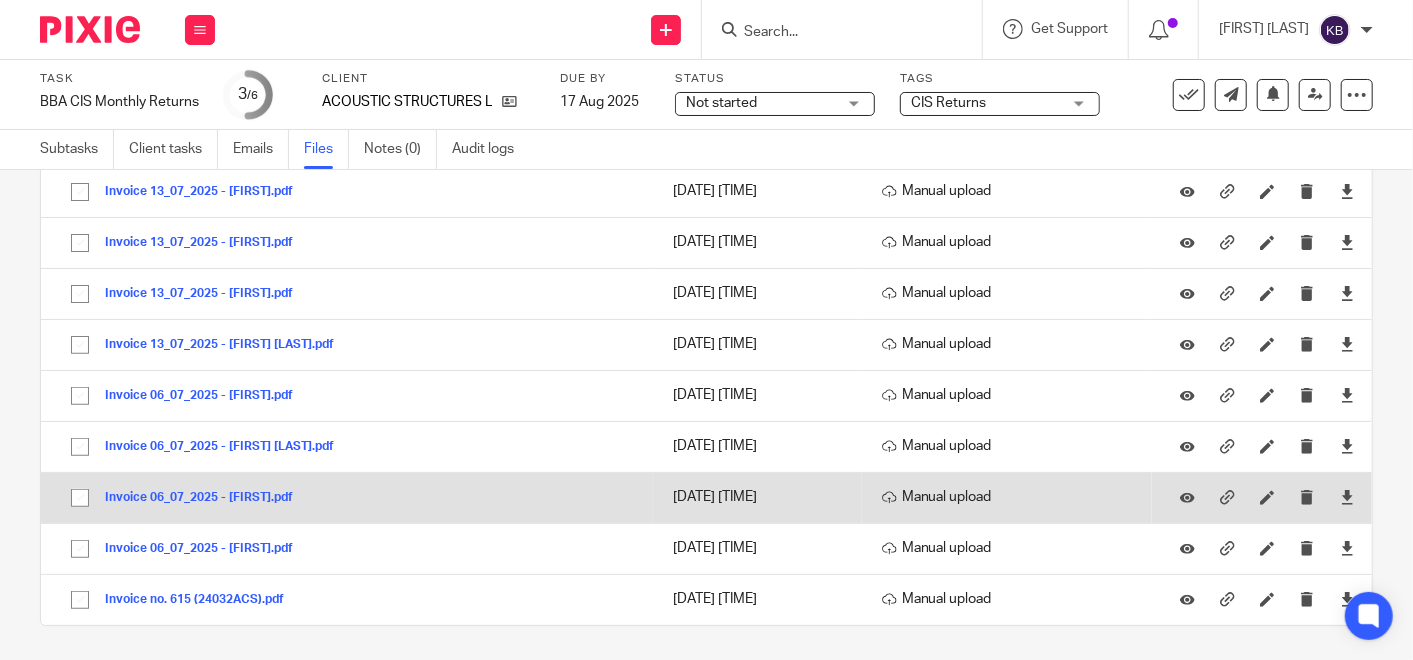 click on "Invoice 06_07_2025 - Tomas.pdf" at bounding box center [206, 498] 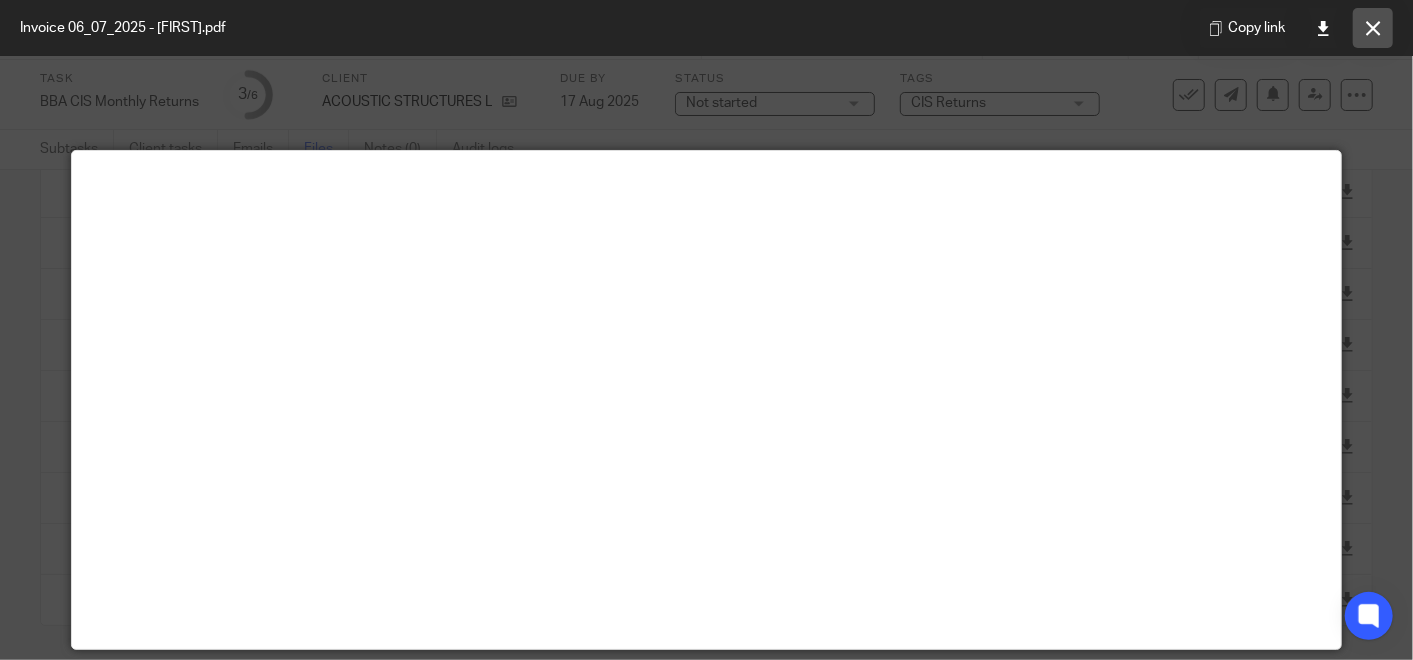 click at bounding box center (1373, 28) 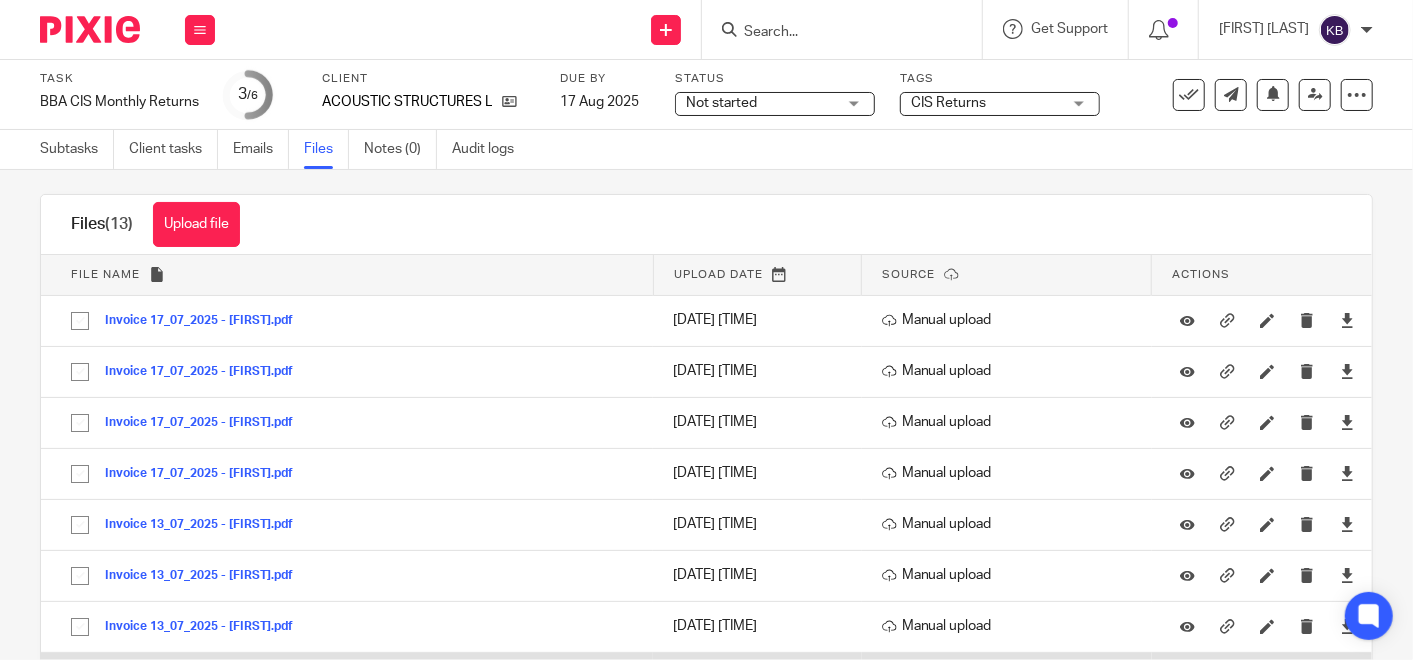scroll, scrollTop: 127, scrollLeft: 0, axis: vertical 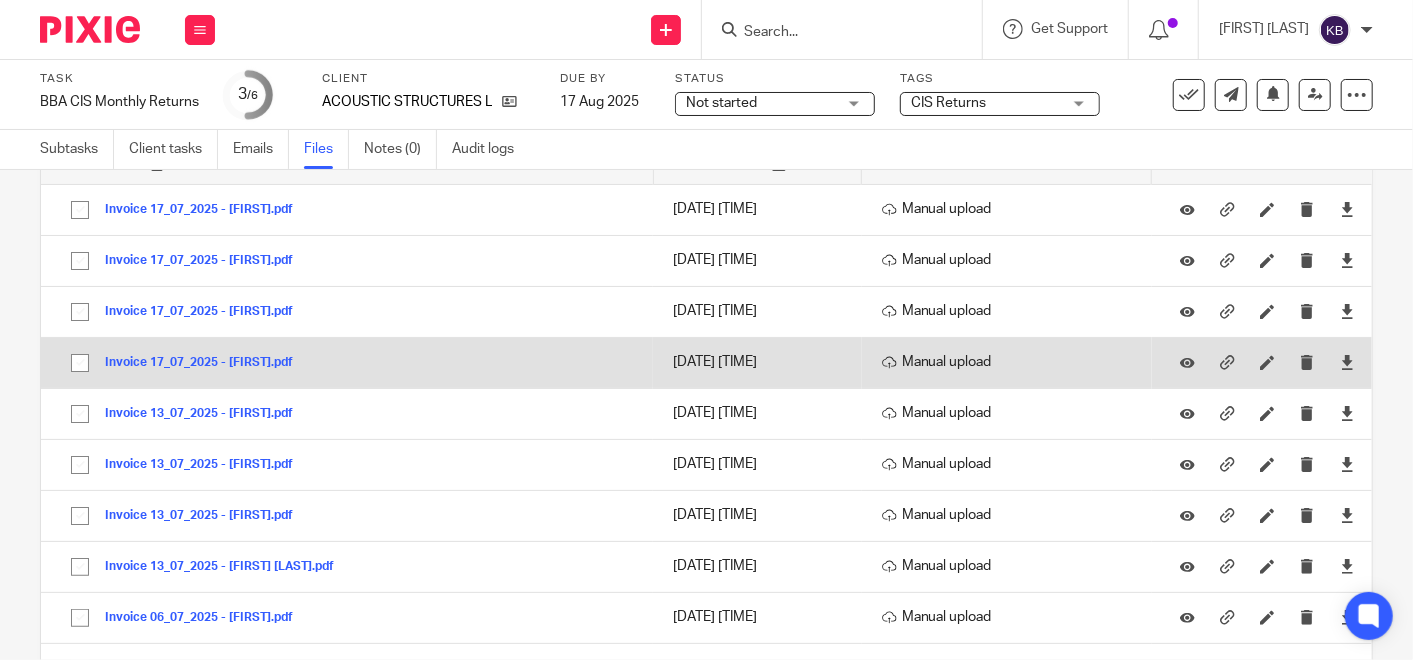 click on "Invoice 17_07_2025 - Taras.pdf" at bounding box center [206, 363] 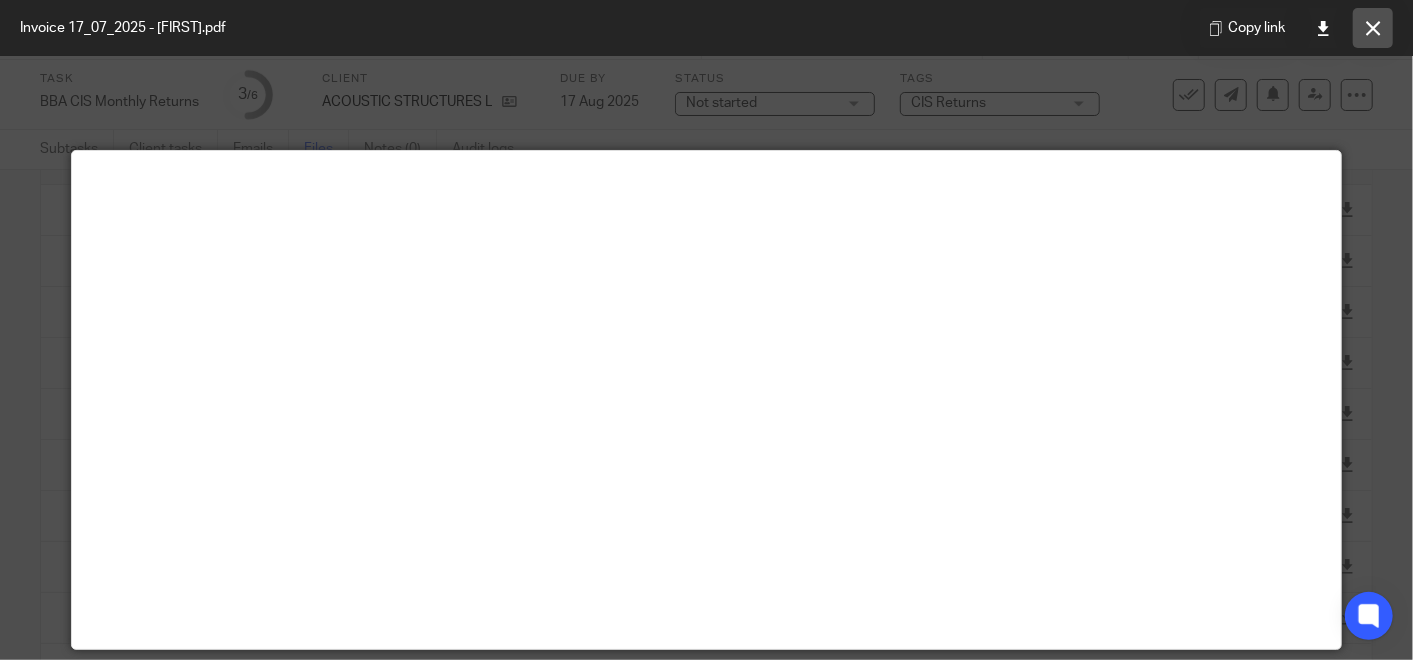 click at bounding box center (1373, 28) 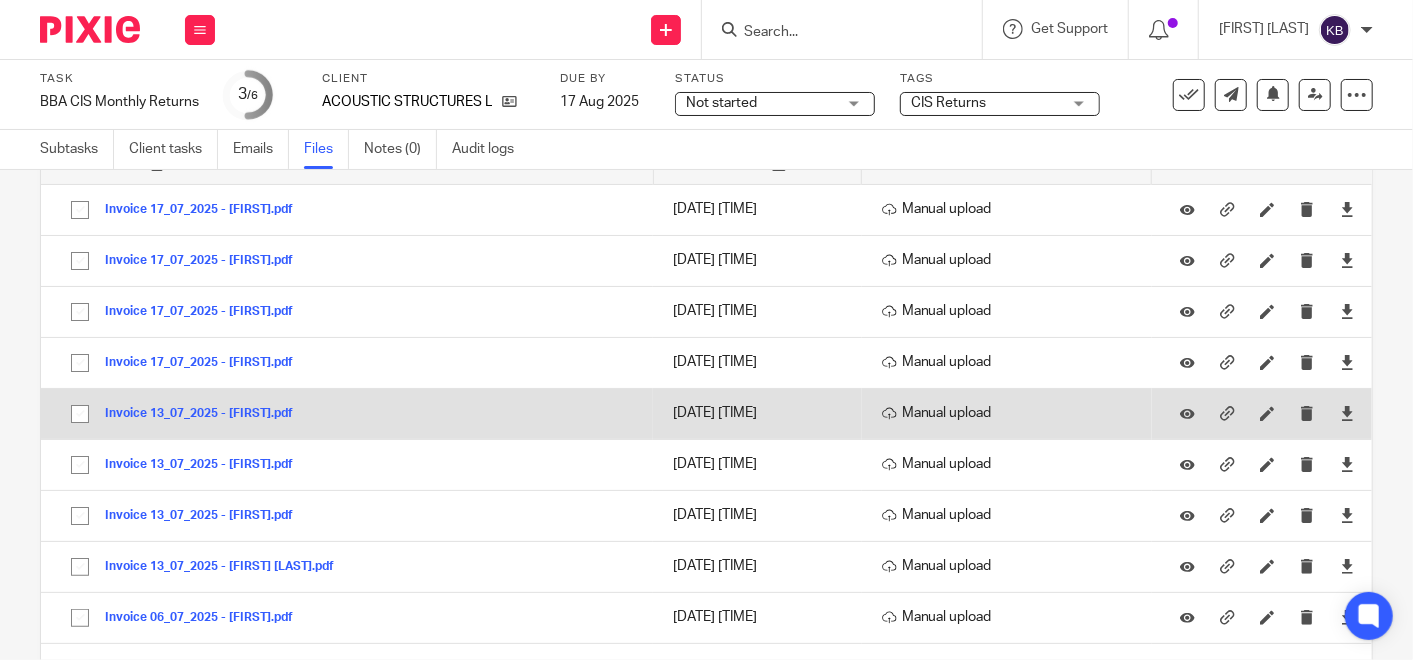click on "Invoice 13_07_2025 - Taras.pdf" at bounding box center [206, 414] 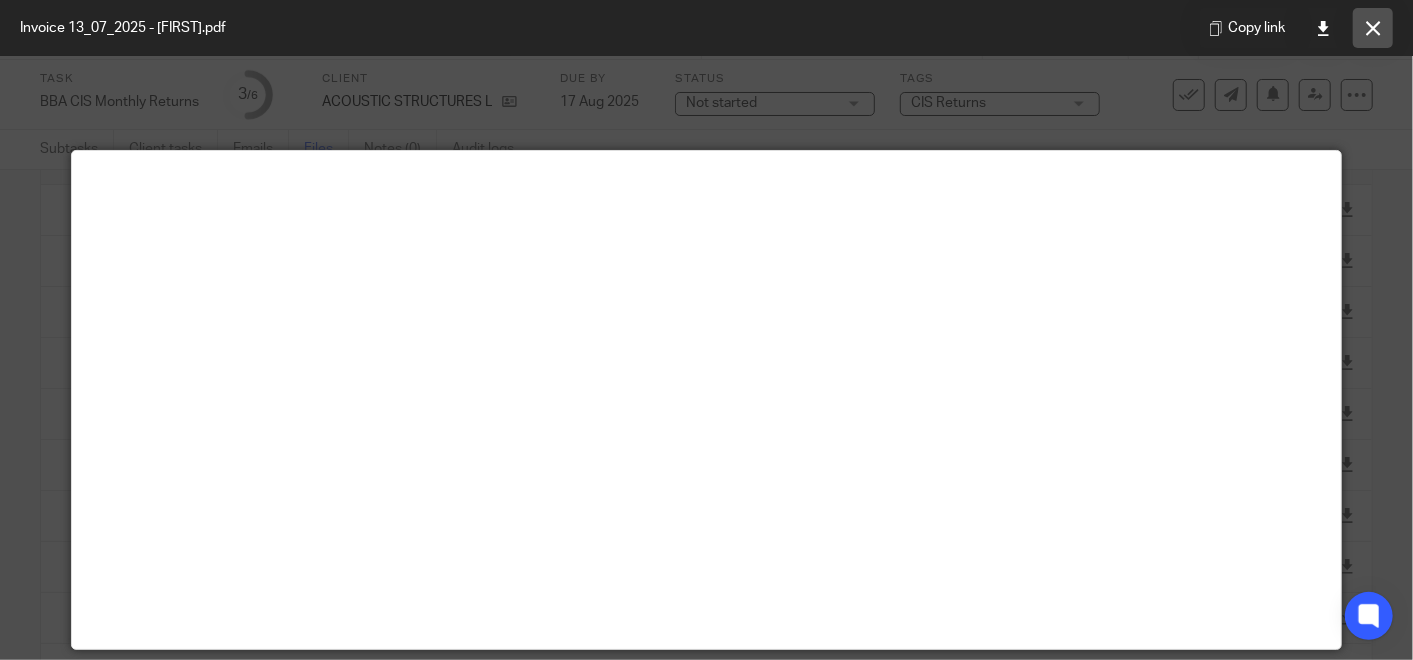click at bounding box center (1373, 28) 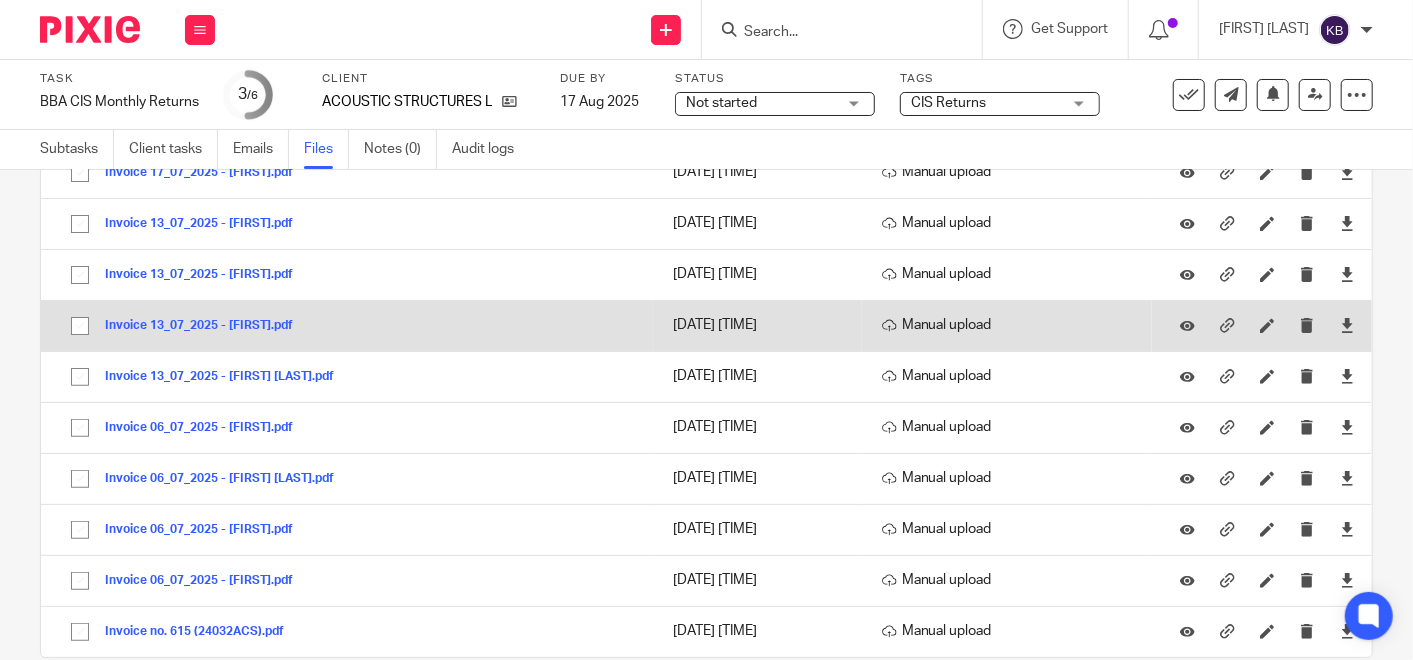 scroll, scrollTop: 349, scrollLeft: 0, axis: vertical 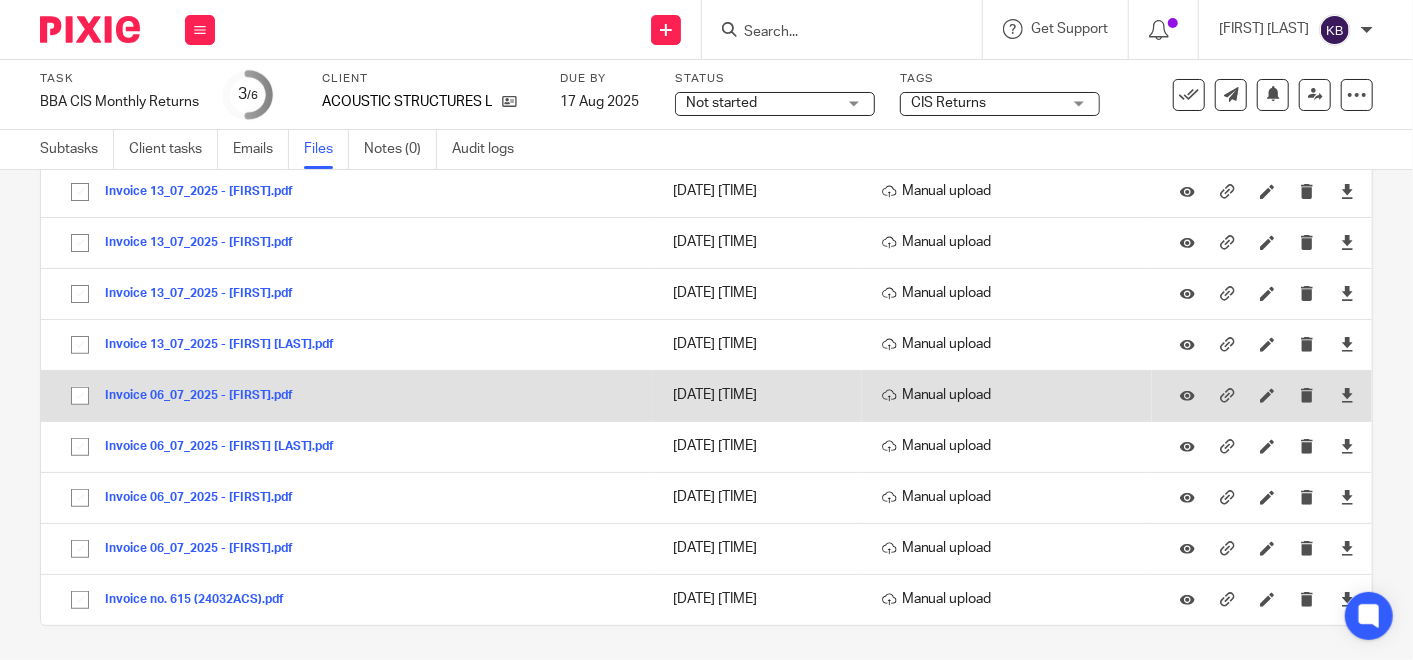click on "Invoice 06_07_2025 - Taras.pdf" at bounding box center (206, 395) 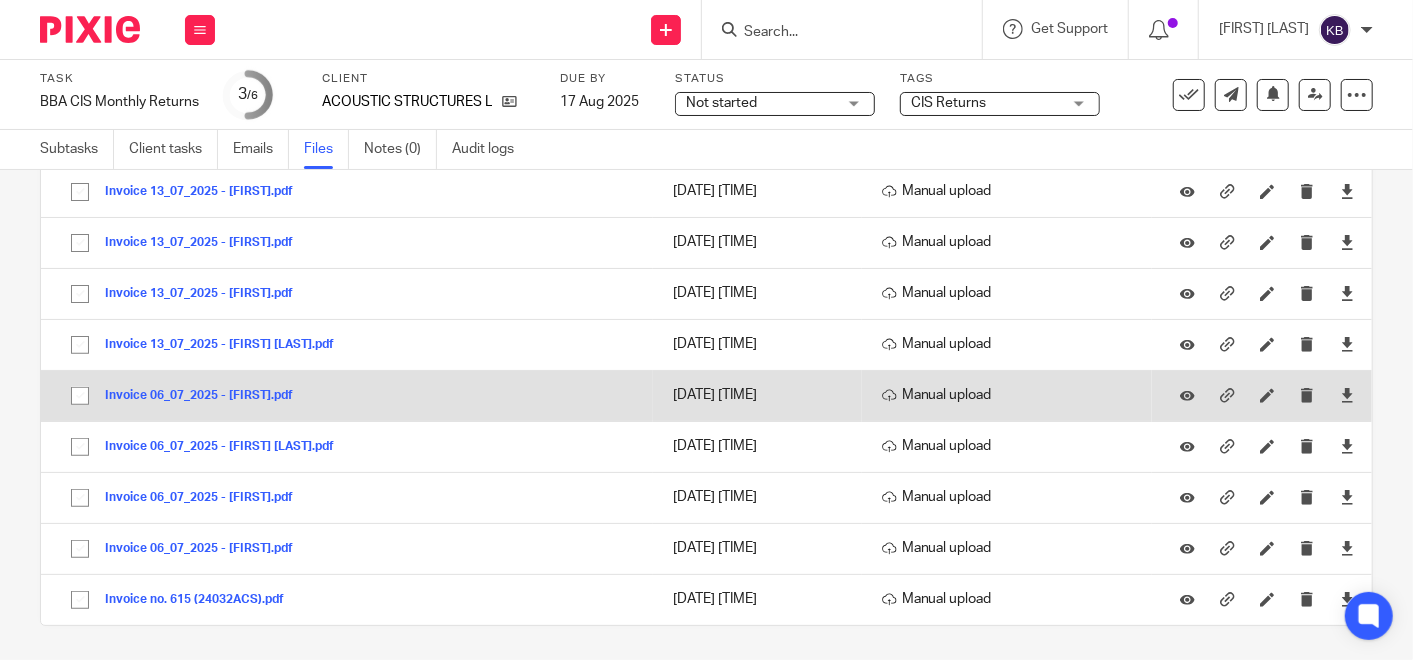 click on "Invoice 06_07_2025 - Taras.pdf" at bounding box center (206, 396) 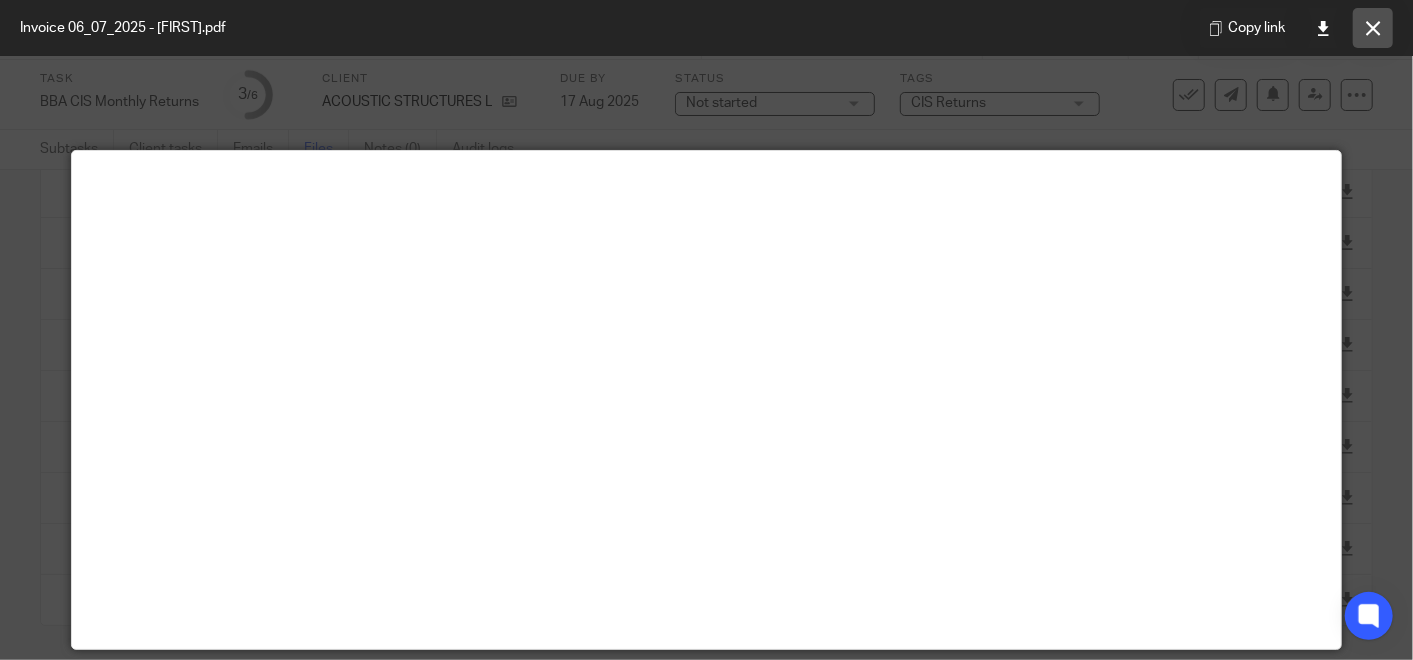 click at bounding box center (1373, 28) 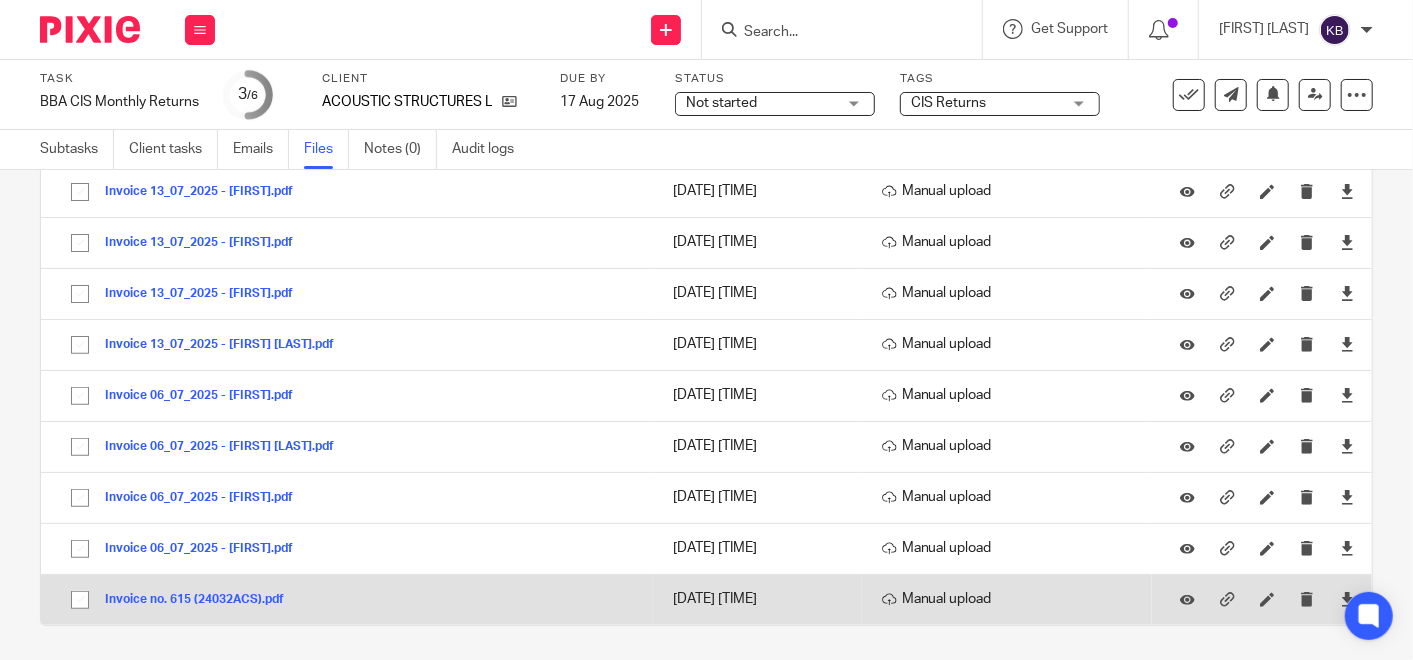 click on "Invoice no. 615 (24032ACS).pdf" at bounding box center [202, 600] 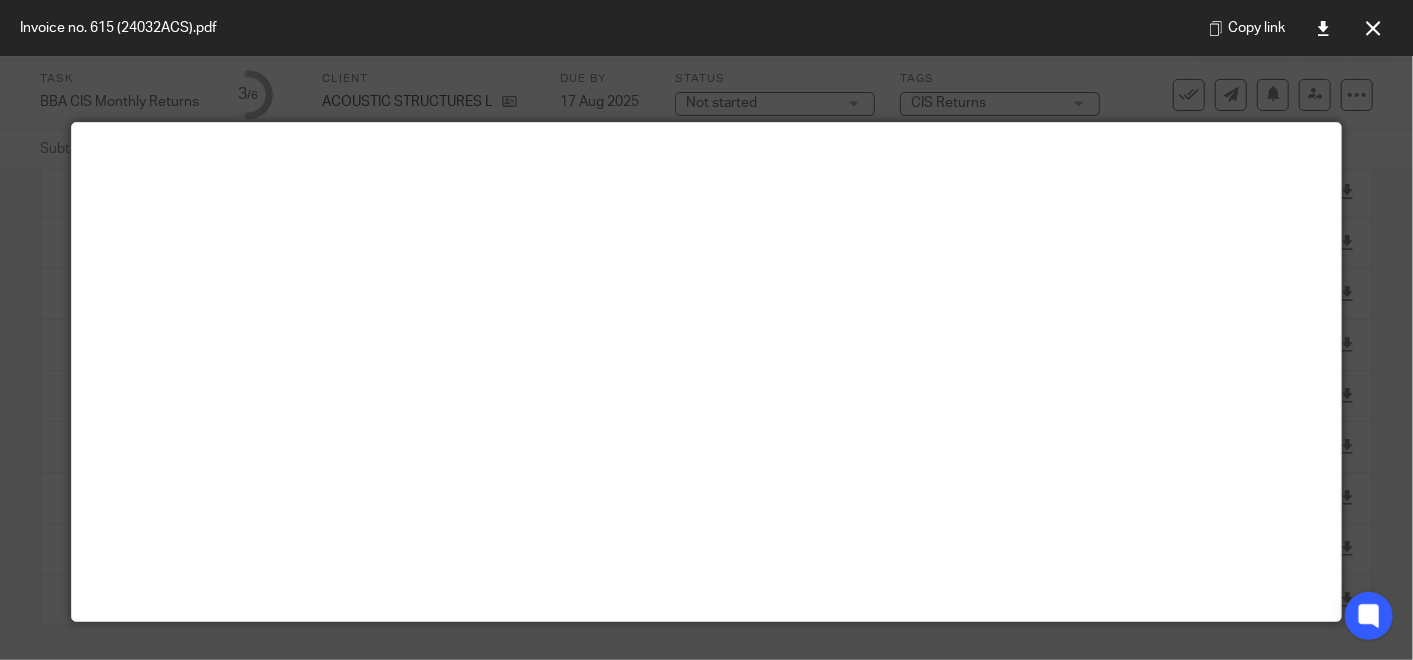 scroll, scrollTop: 140, scrollLeft: 0, axis: vertical 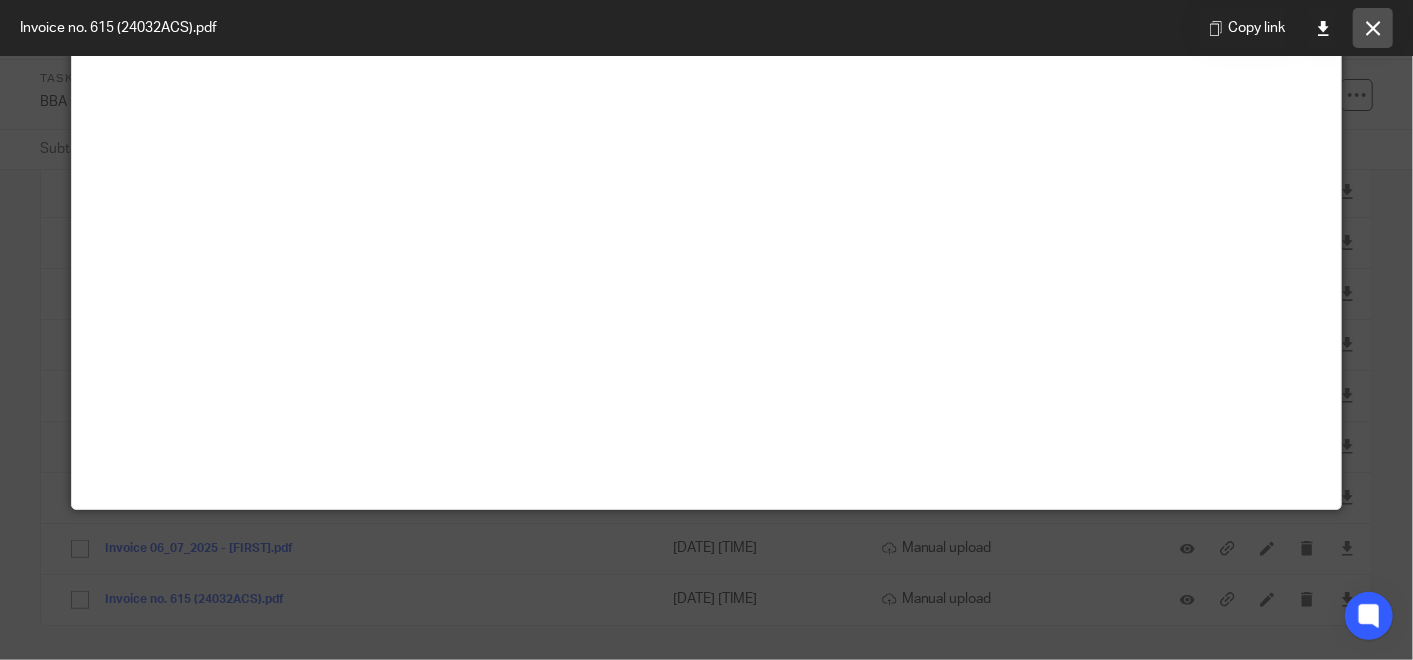 click at bounding box center (1373, 28) 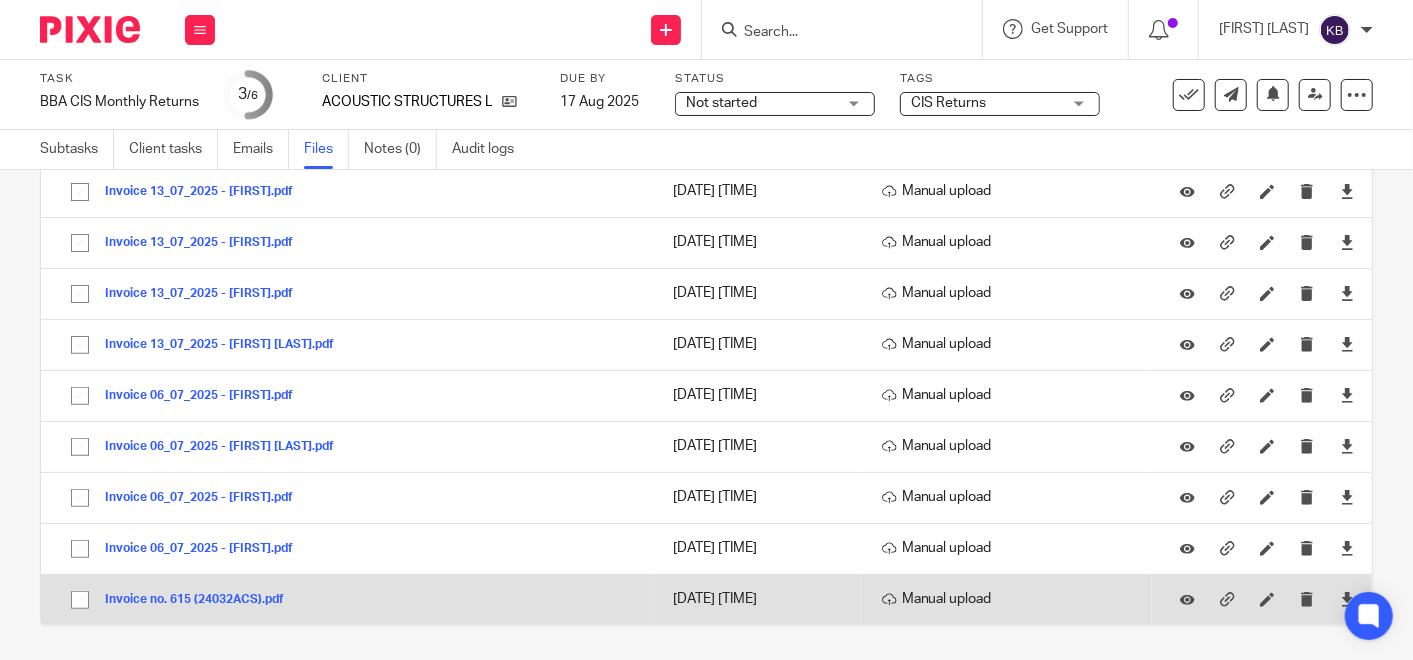 click on "Invoice no. 615 (24032ACS).pdf" at bounding box center (202, 600) 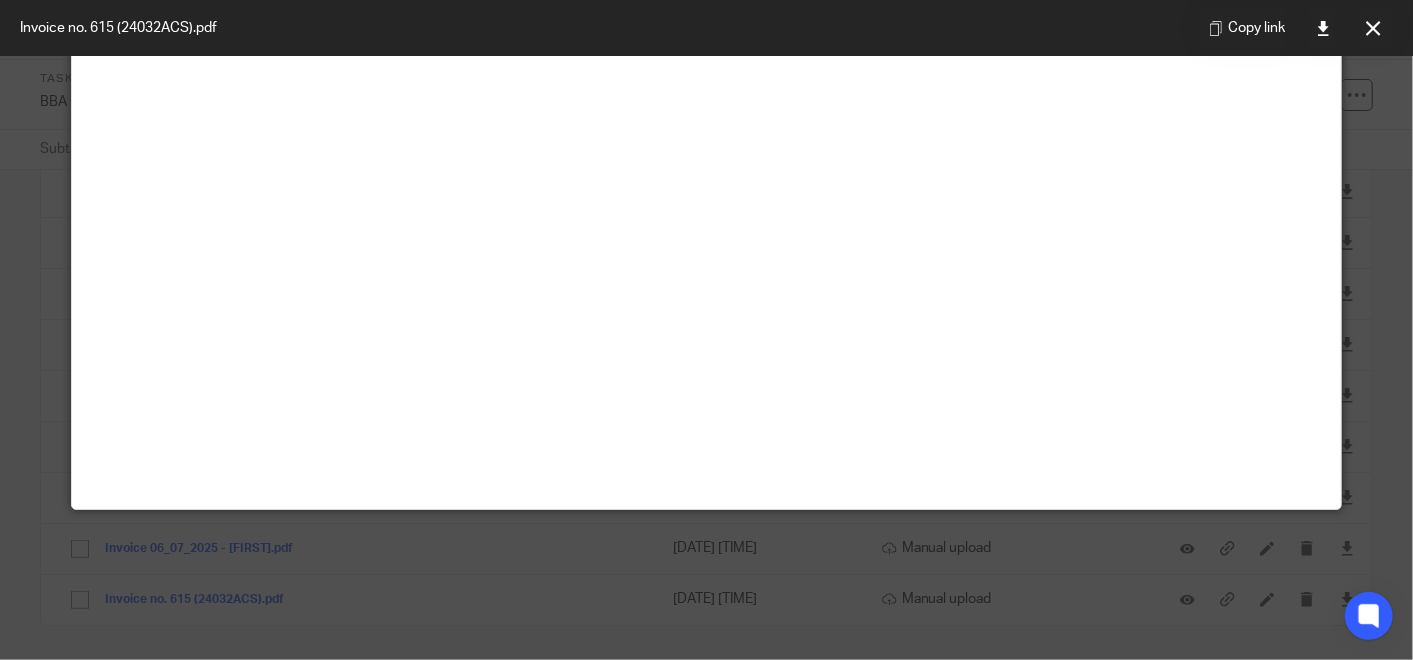 scroll, scrollTop: 28, scrollLeft: 0, axis: vertical 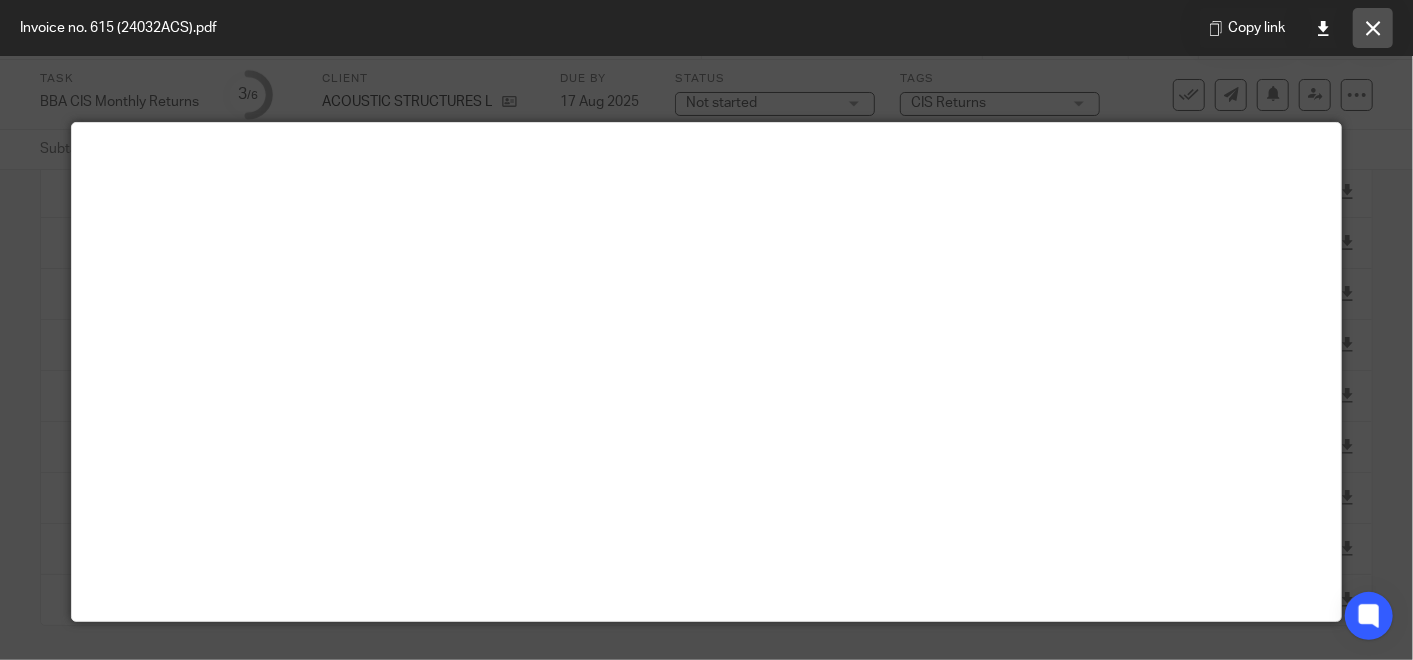 click at bounding box center (1373, 28) 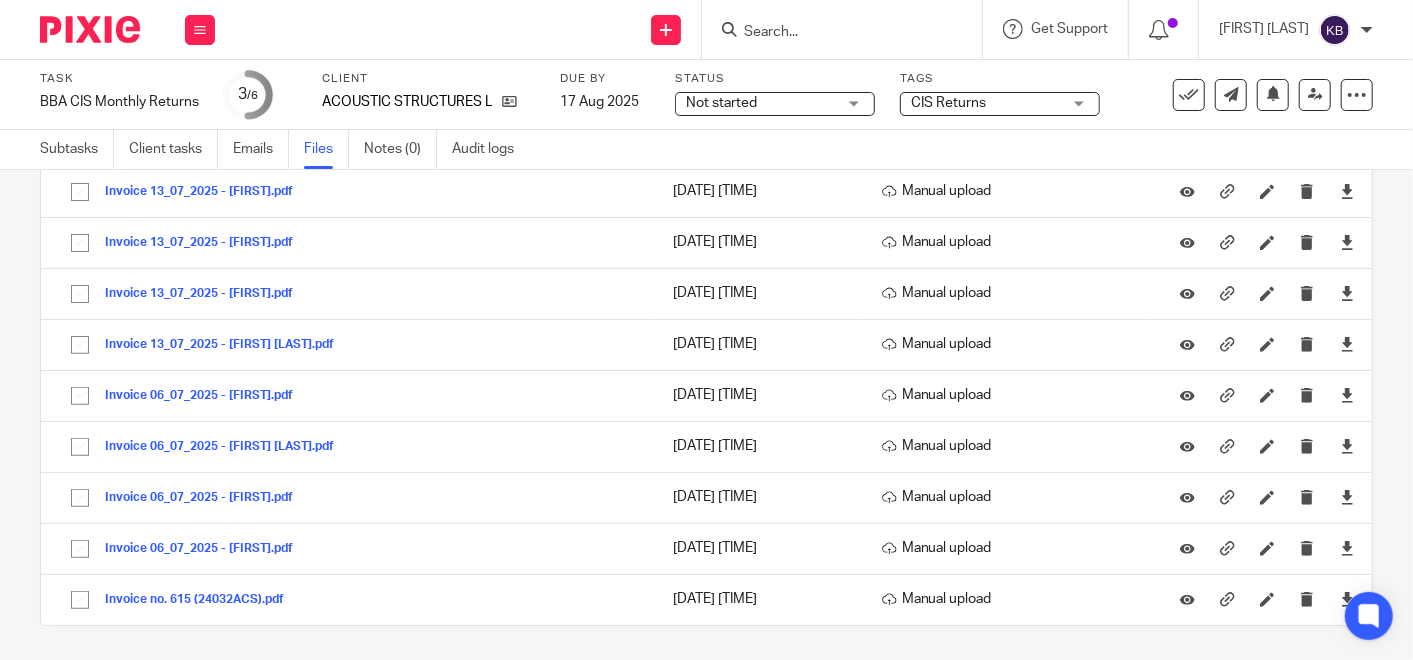 click at bounding box center [832, 33] 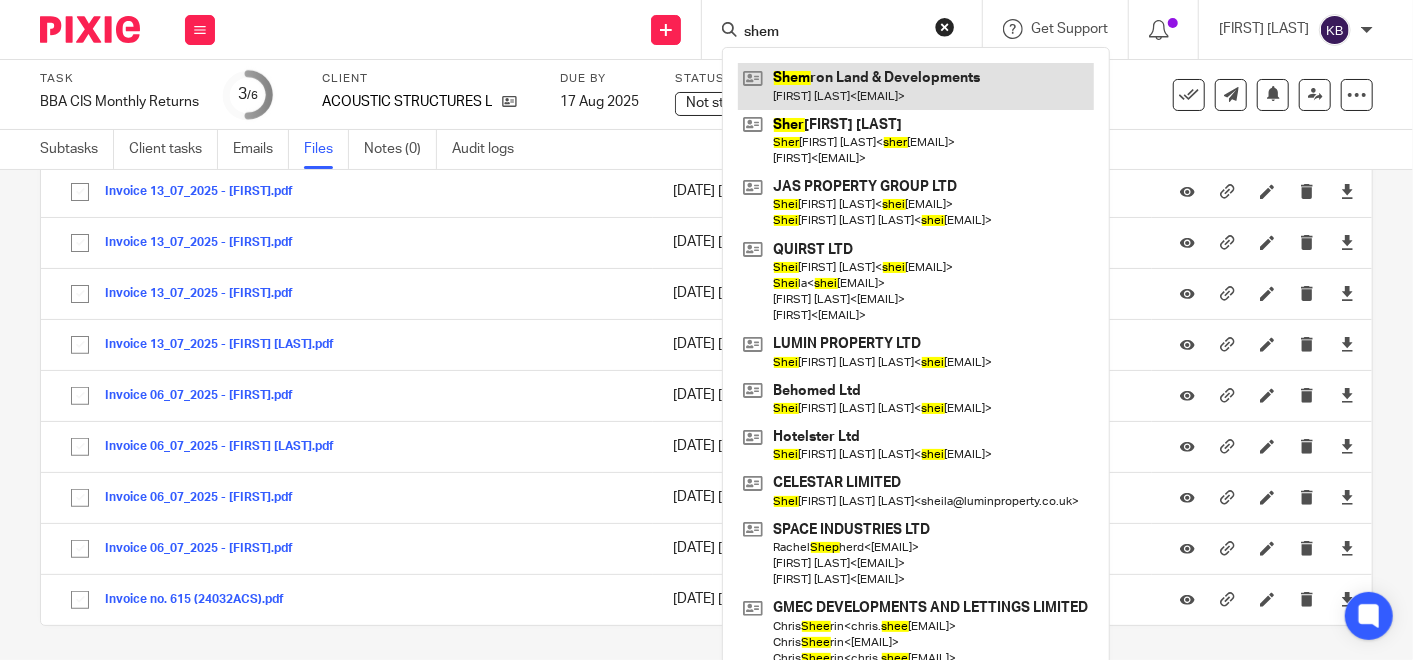 type on "shem" 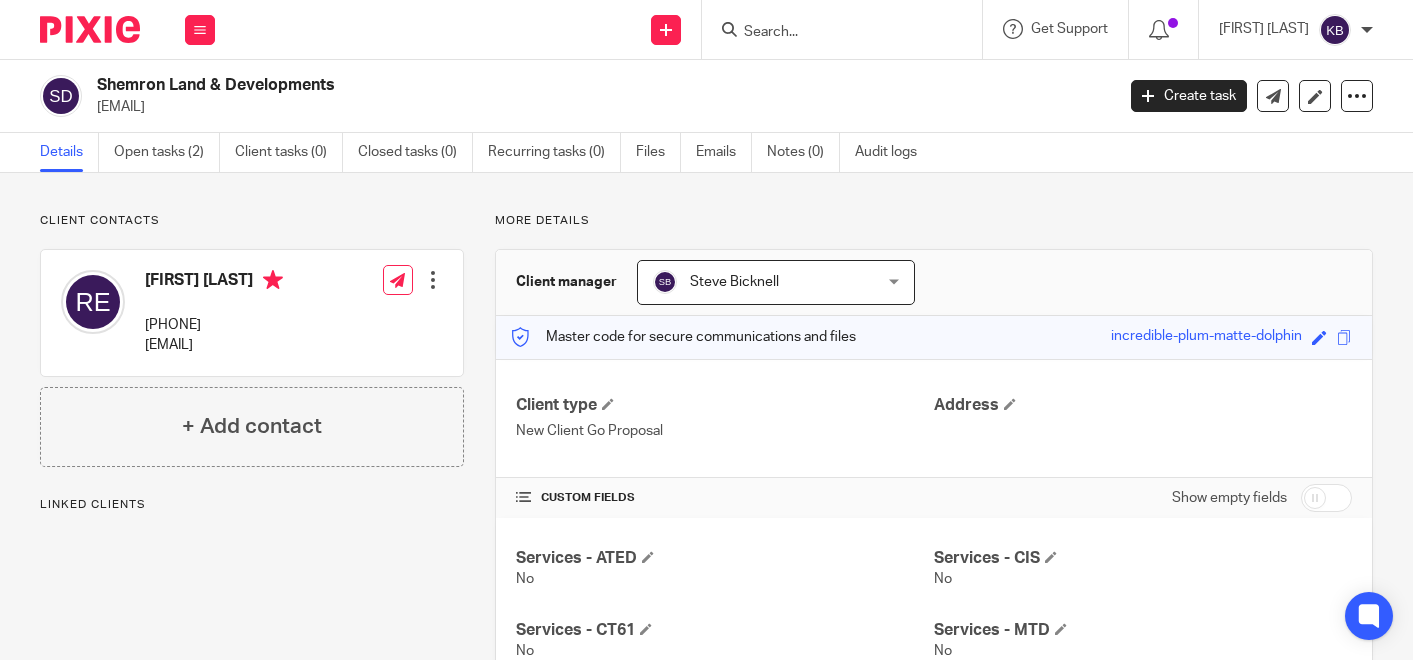 scroll, scrollTop: 0, scrollLeft: 0, axis: both 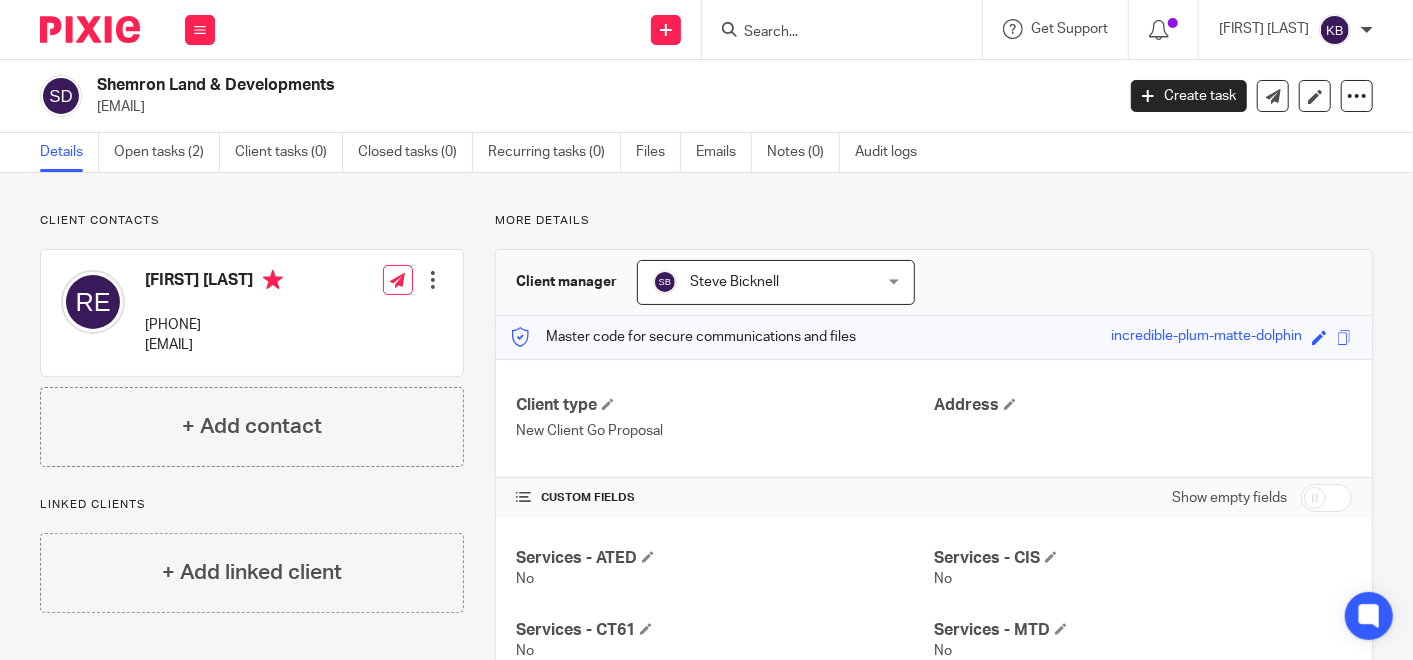 click at bounding box center (832, 33) 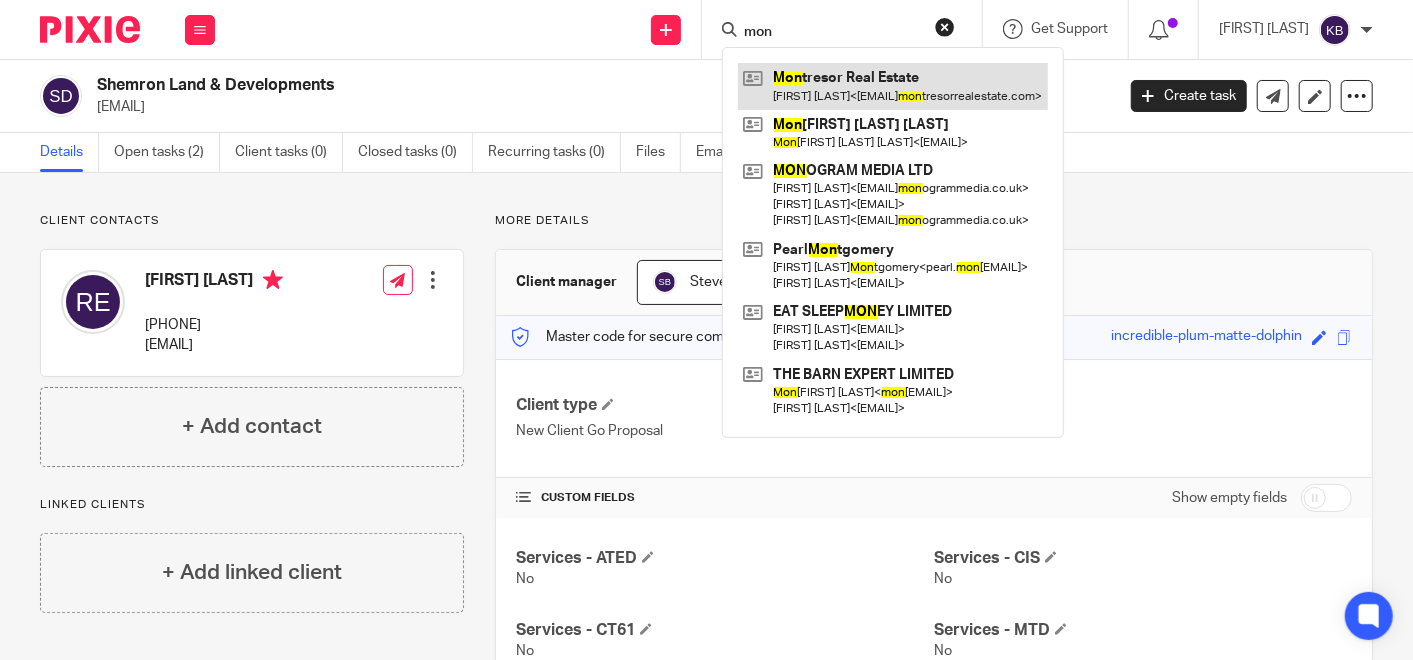 type on "mon" 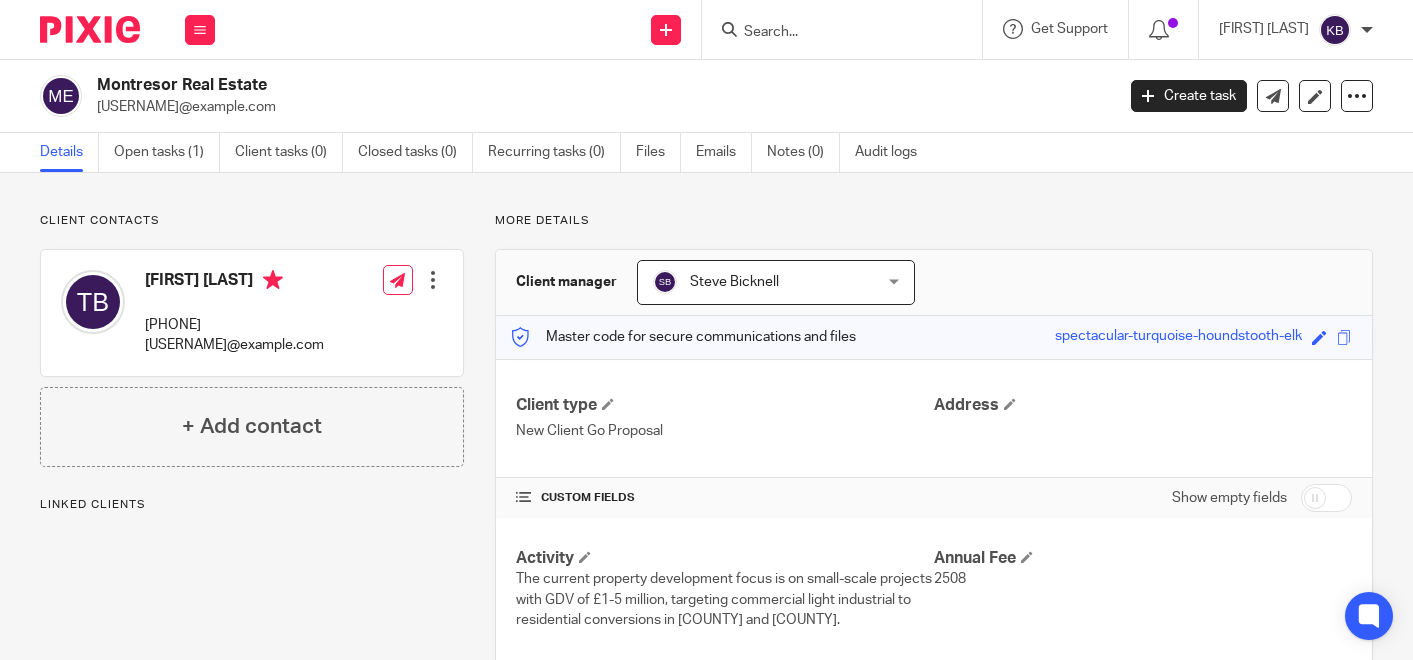 scroll, scrollTop: 0, scrollLeft: 0, axis: both 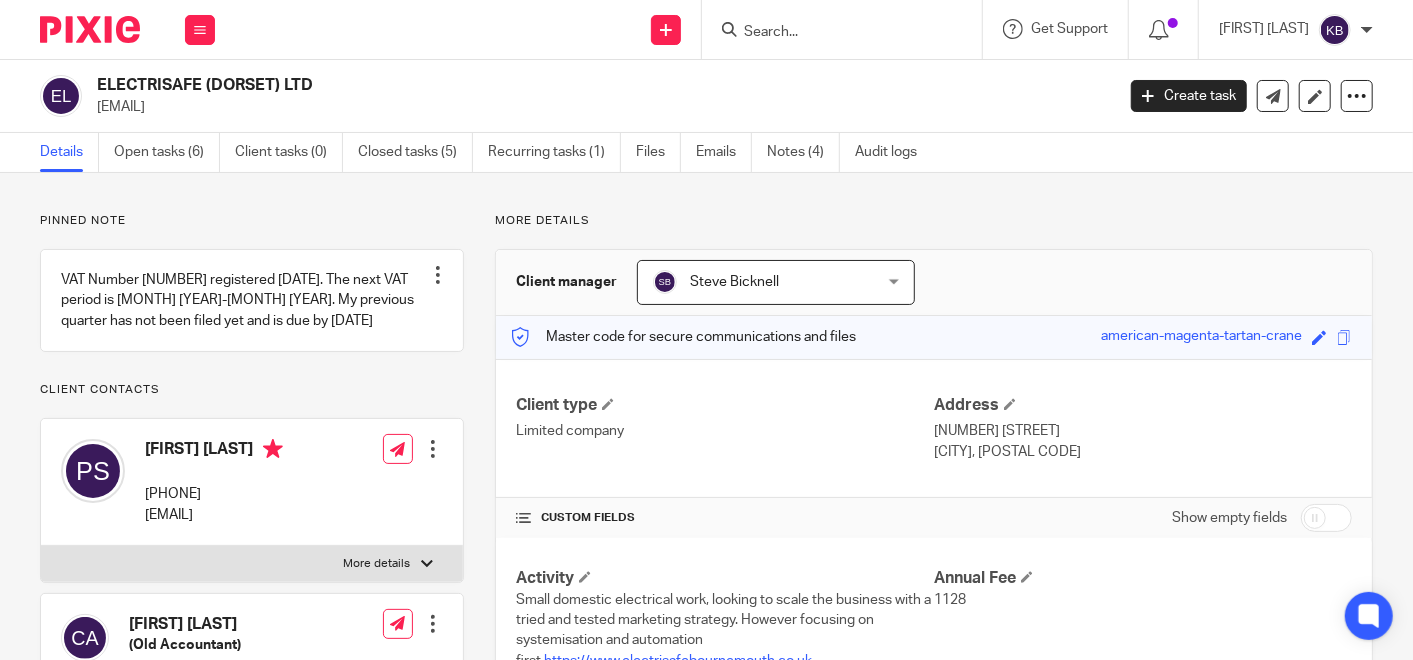click at bounding box center [832, 33] 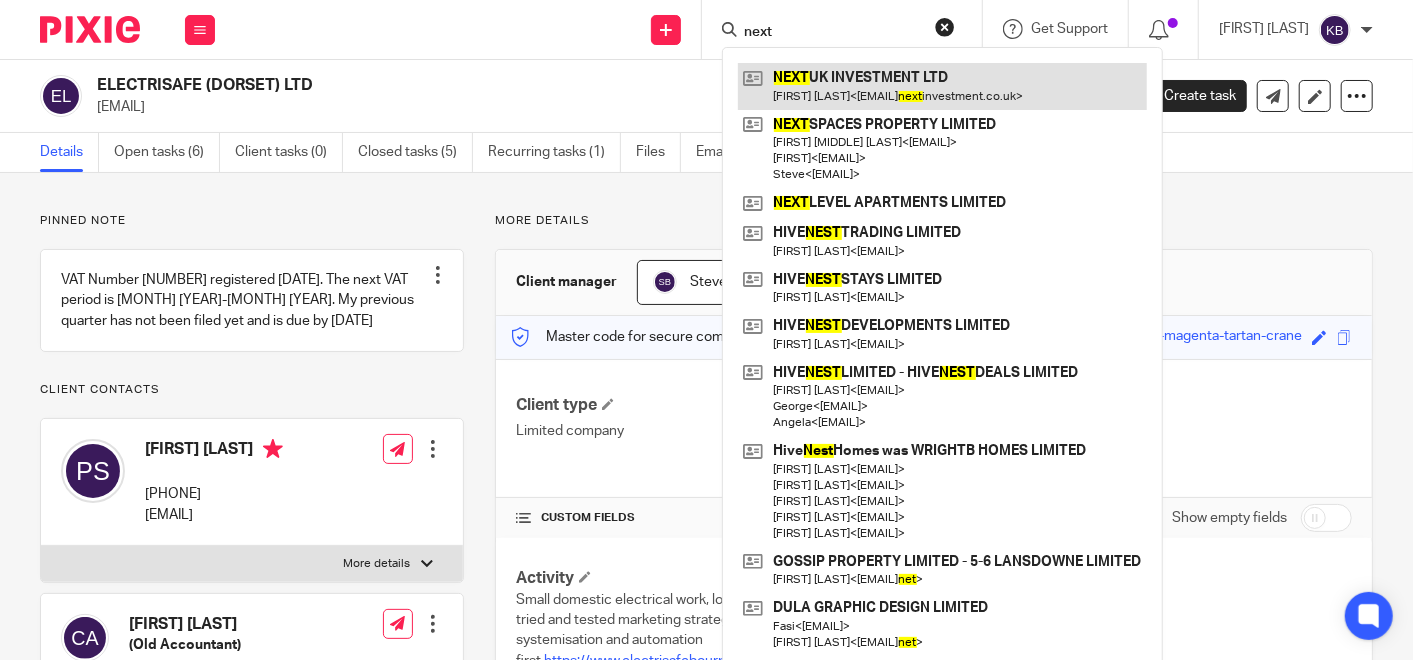 type on "next" 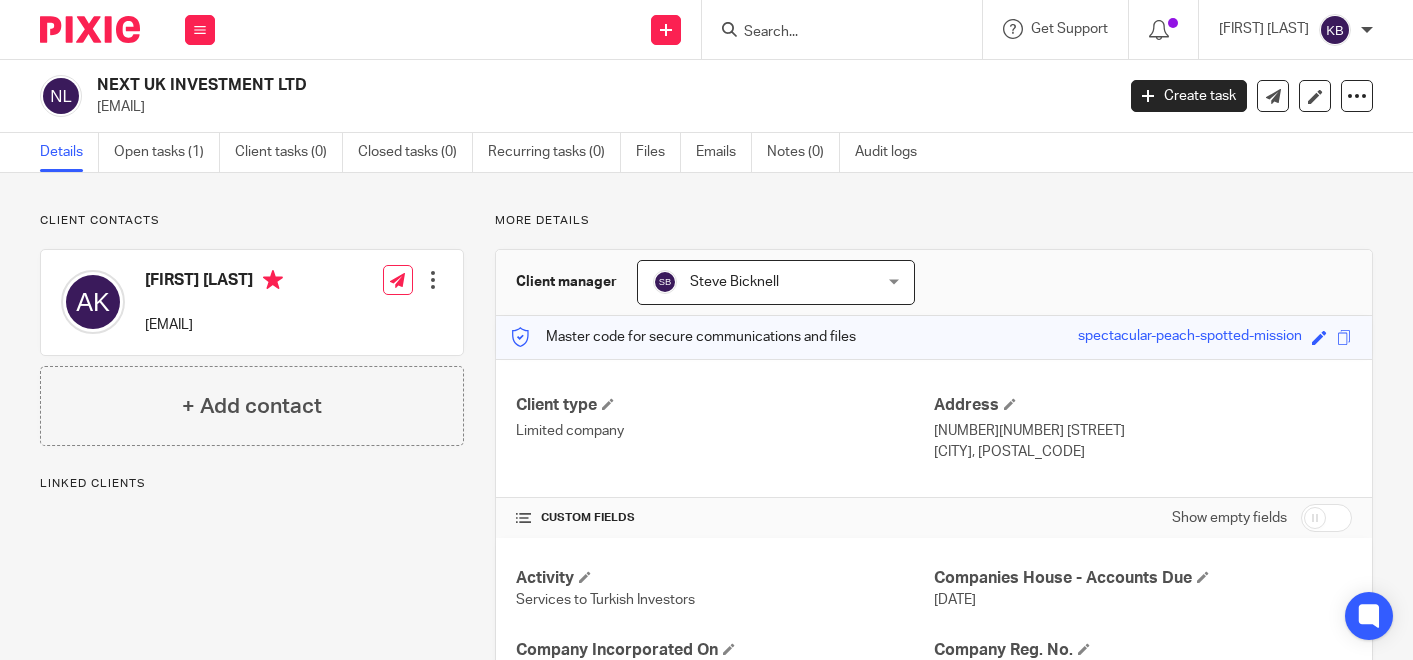 scroll, scrollTop: 0, scrollLeft: 0, axis: both 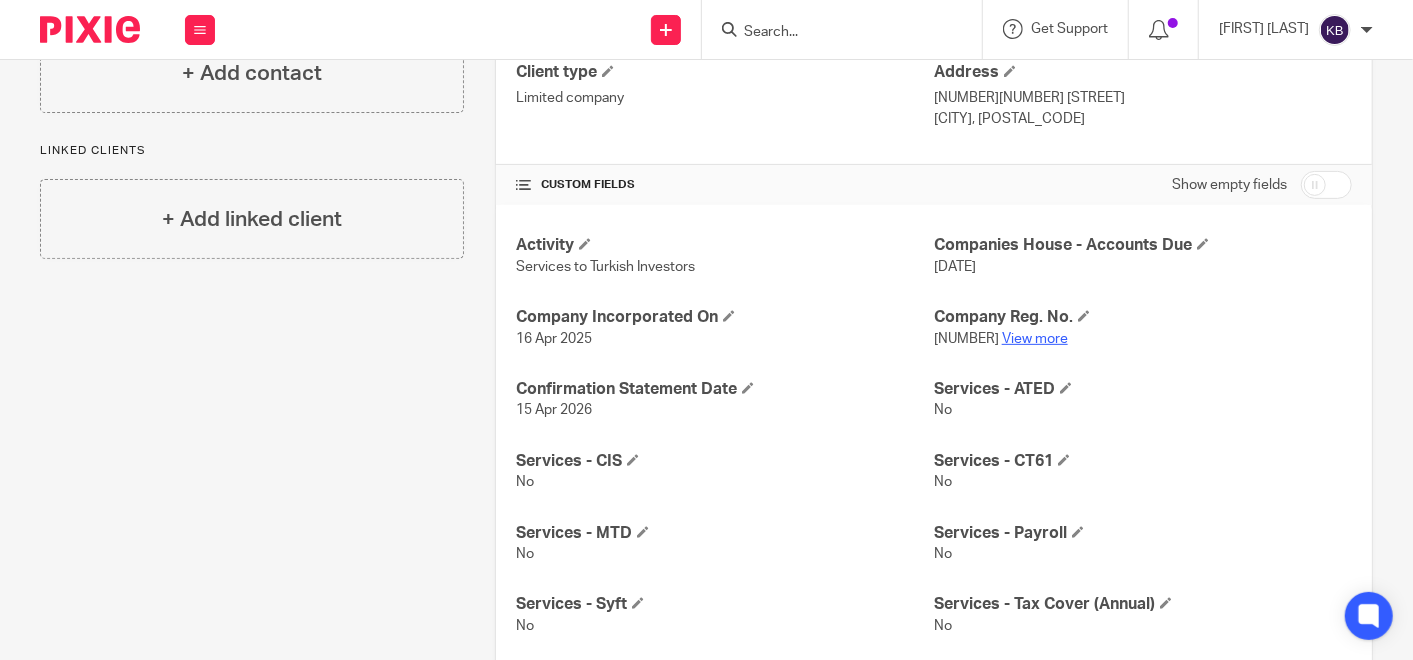click on "View more" at bounding box center [1035, 339] 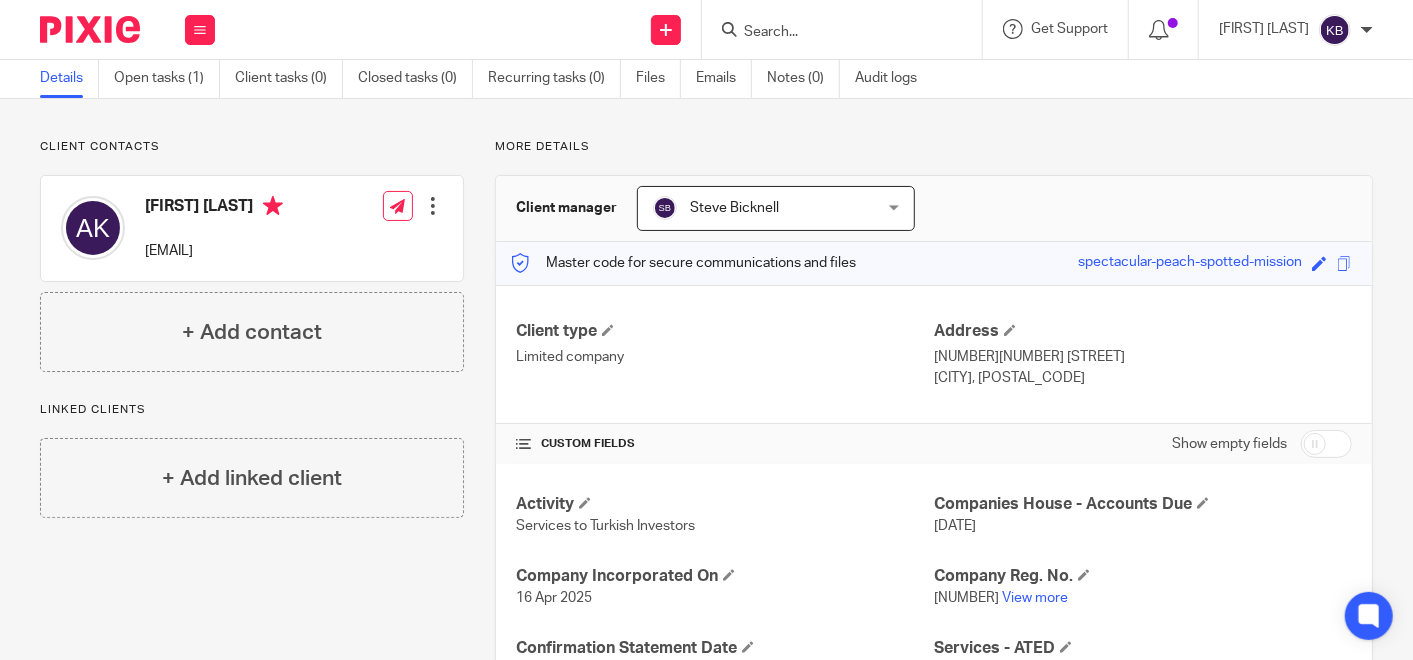 scroll, scrollTop: 0, scrollLeft: 0, axis: both 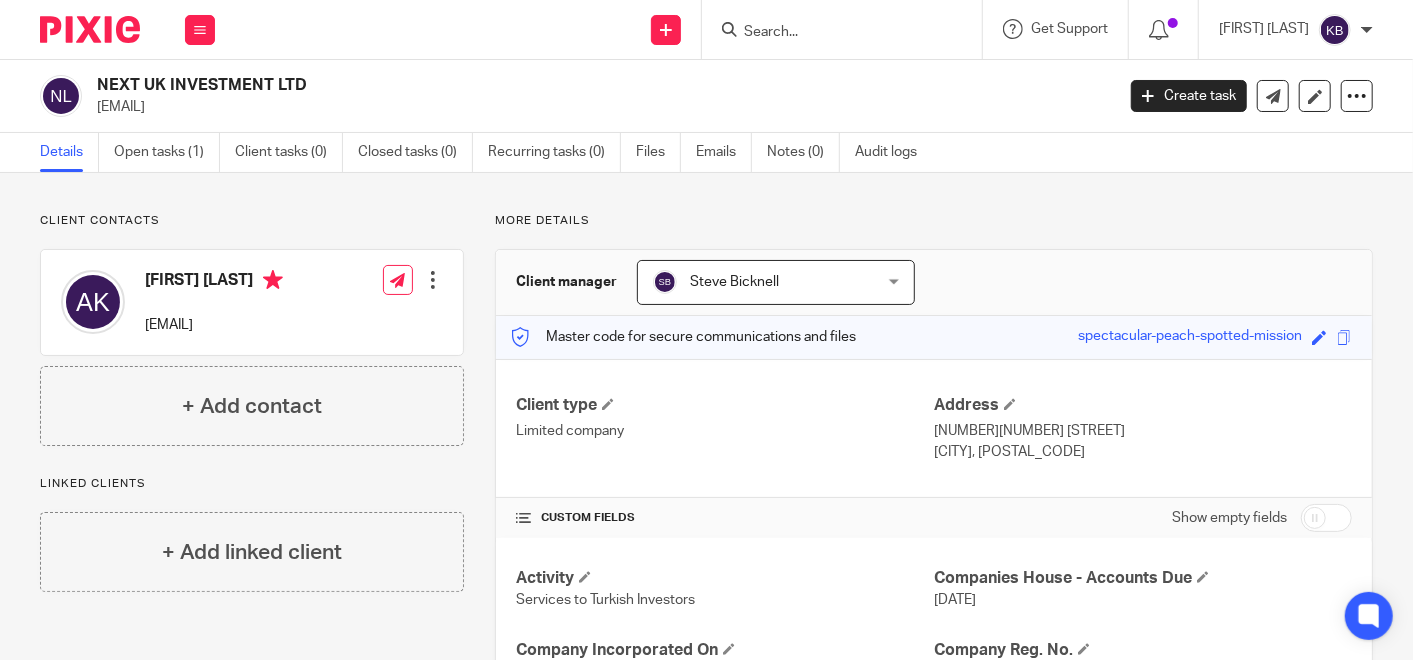 click at bounding box center (832, 33) 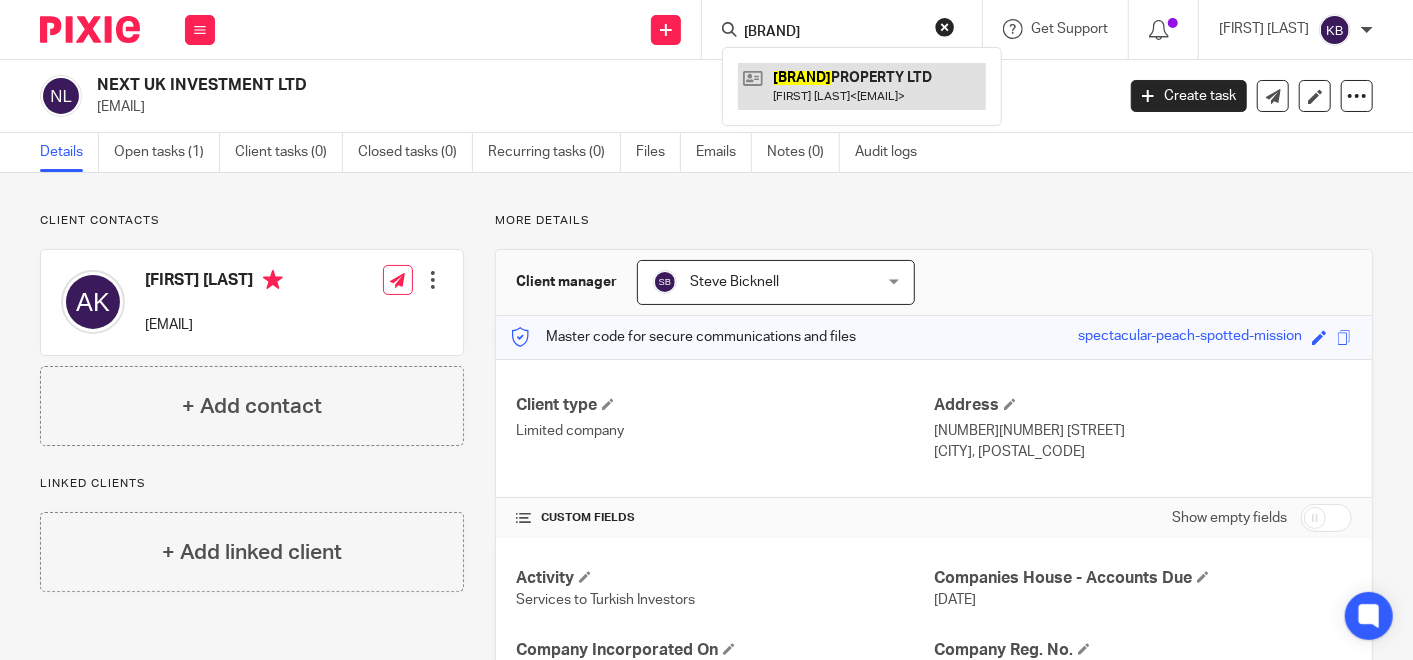 type on "ascura" 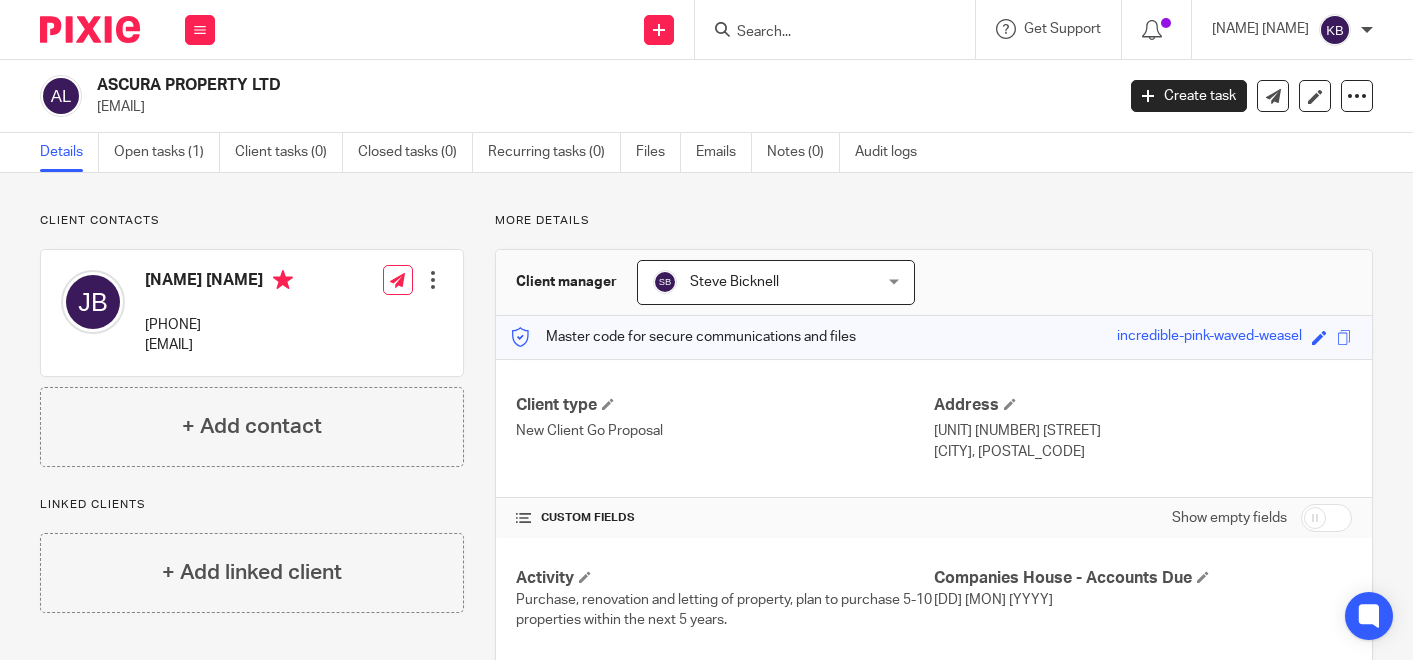 scroll, scrollTop: 0, scrollLeft: 0, axis: both 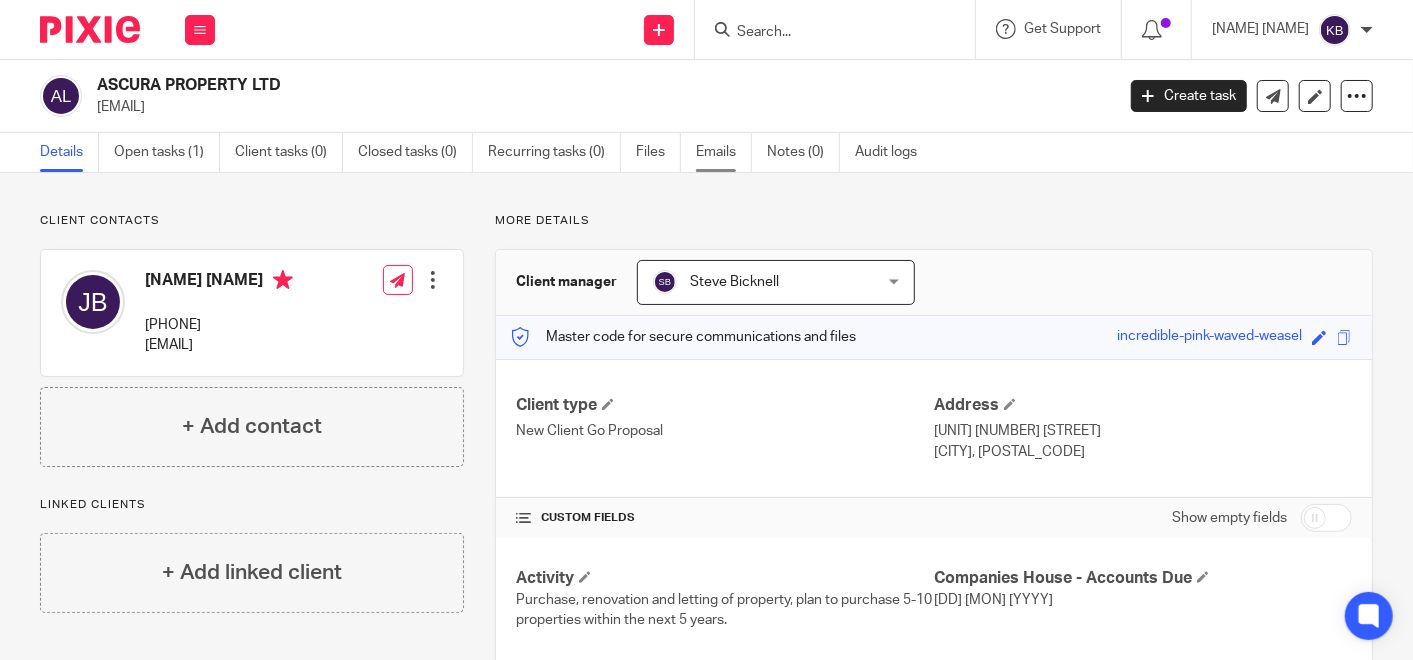 click on "Emails" at bounding box center (724, 152) 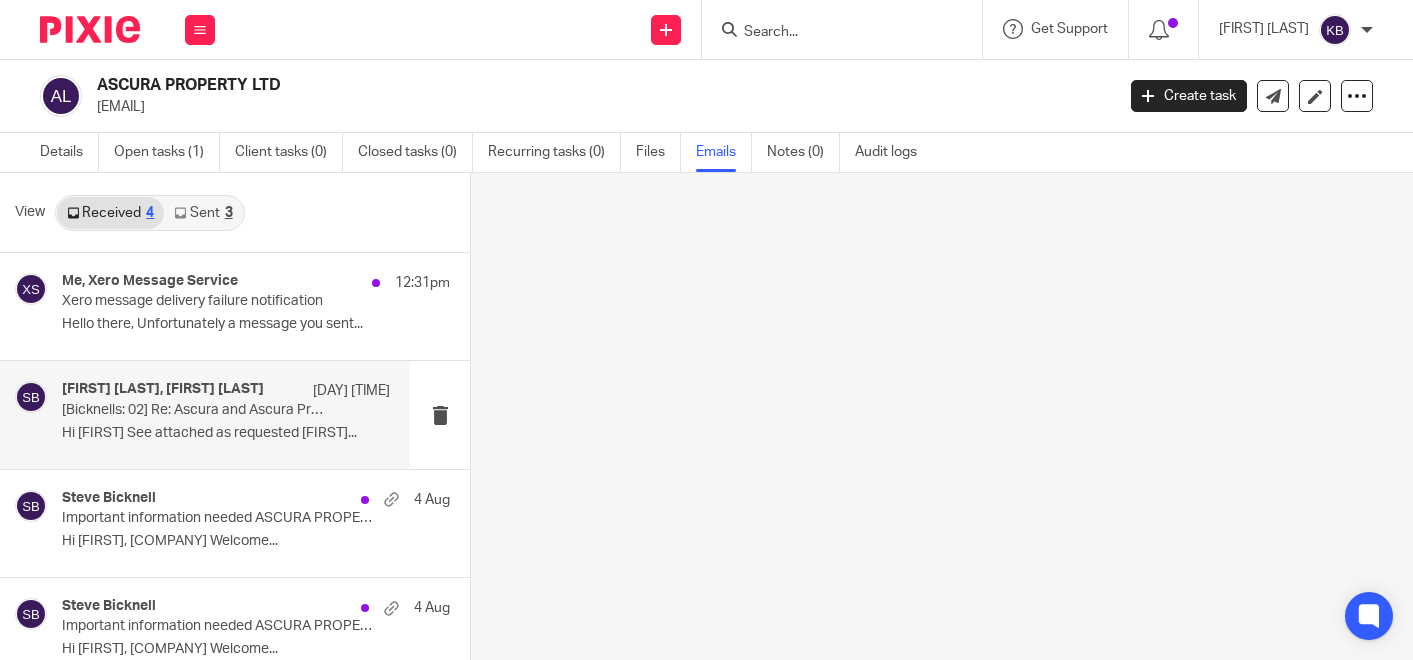 scroll, scrollTop: 0, scrollLeft: 0, axis: both 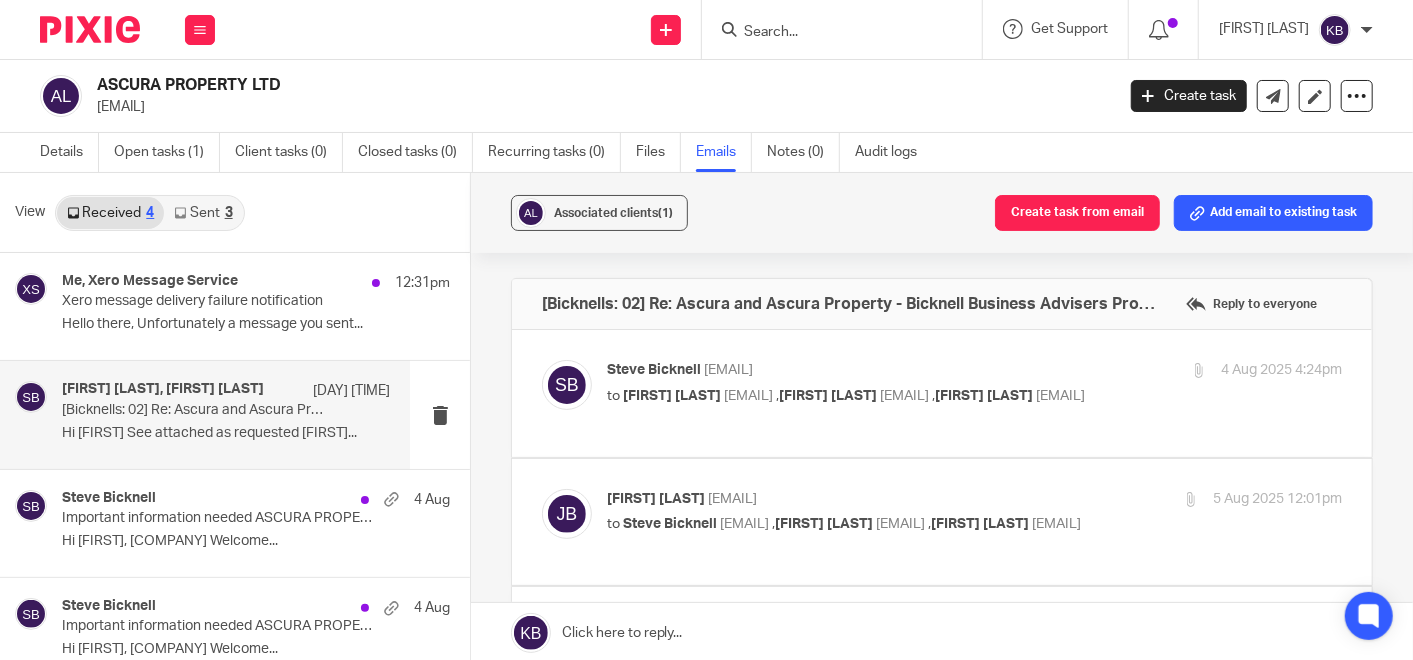 click at bounding box center (832, 33) 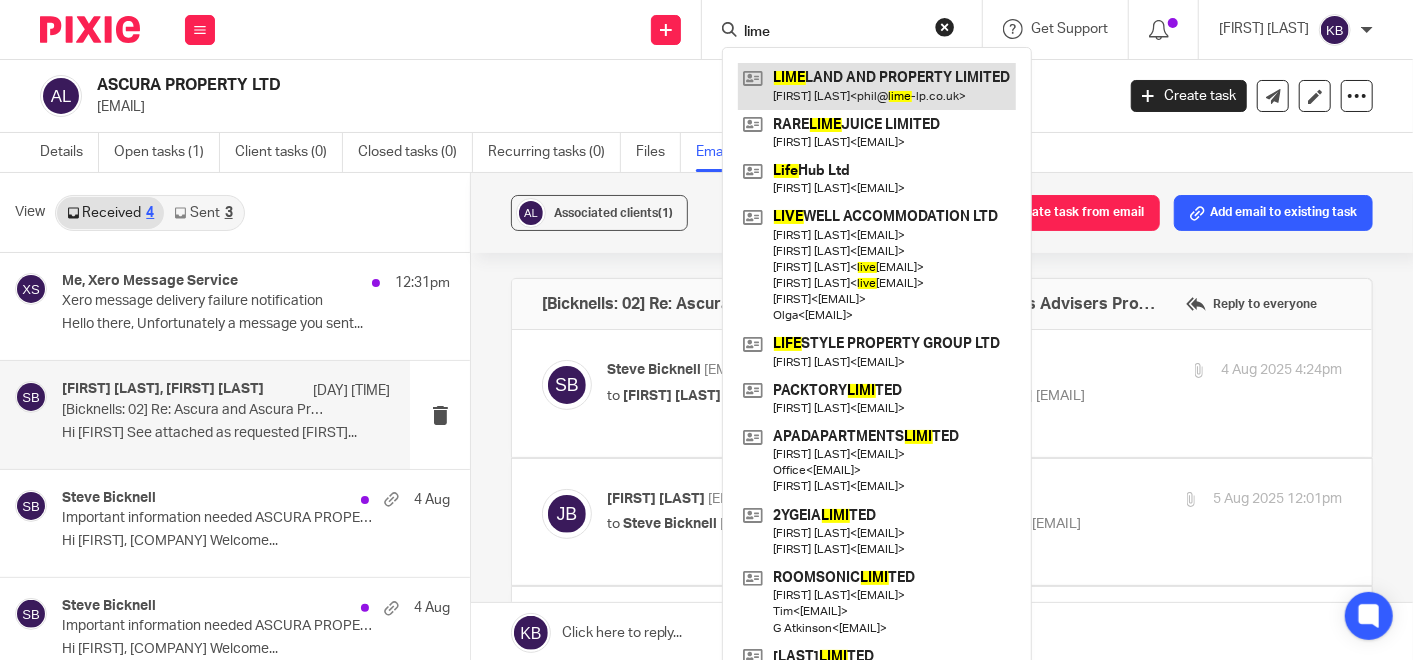 type on "lime" 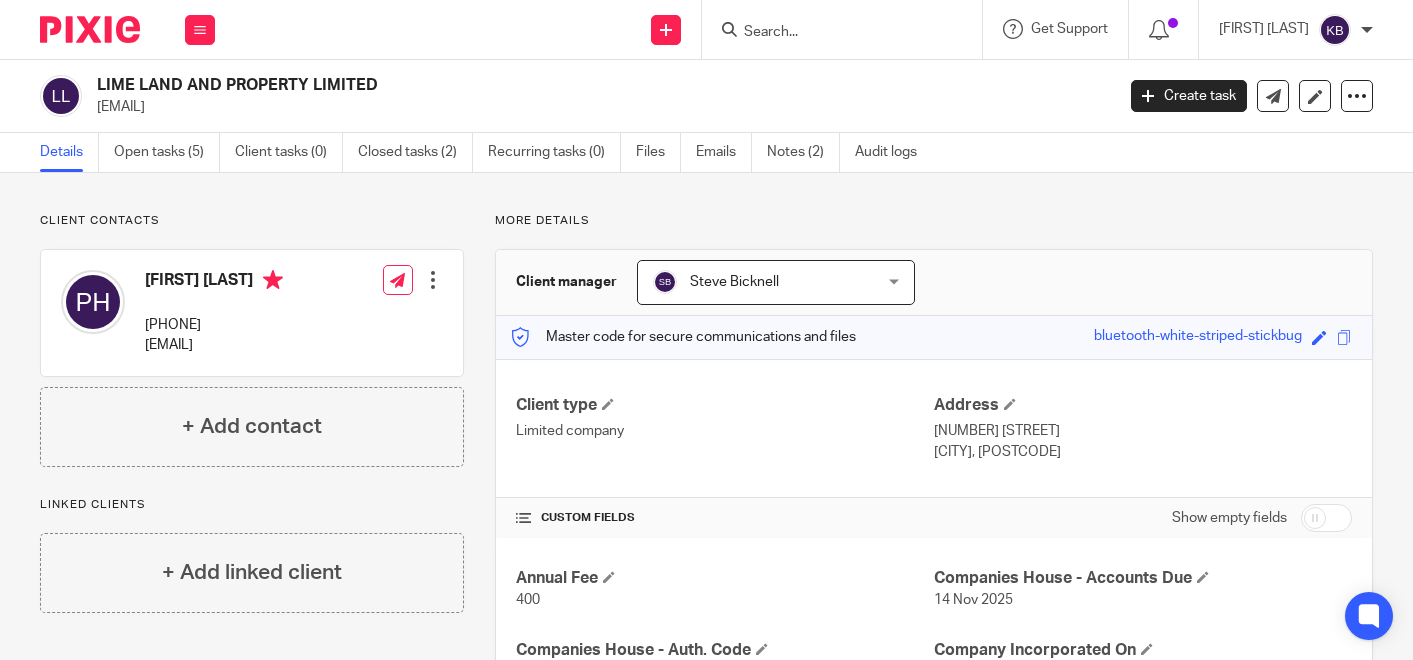 scroll, scrollTop: 0, scrollLeft: 0, axis: both 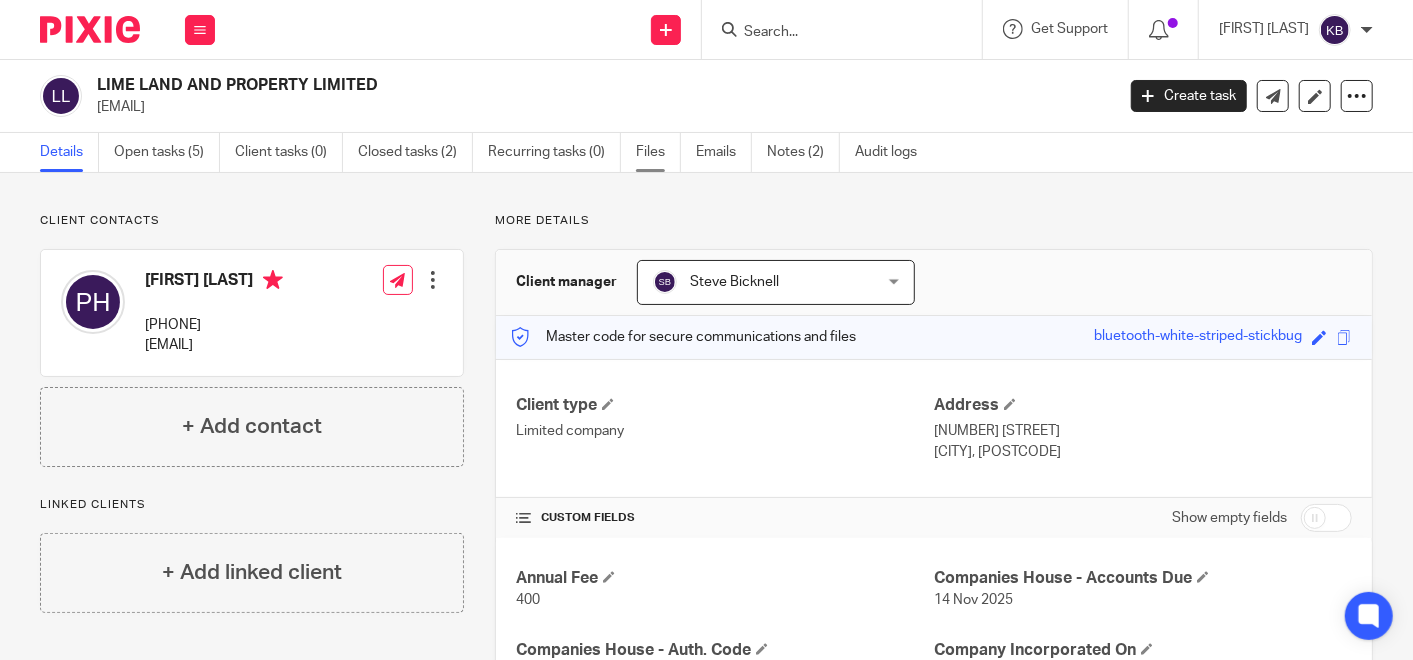 click on "Files" at bounding box center (658, 152) 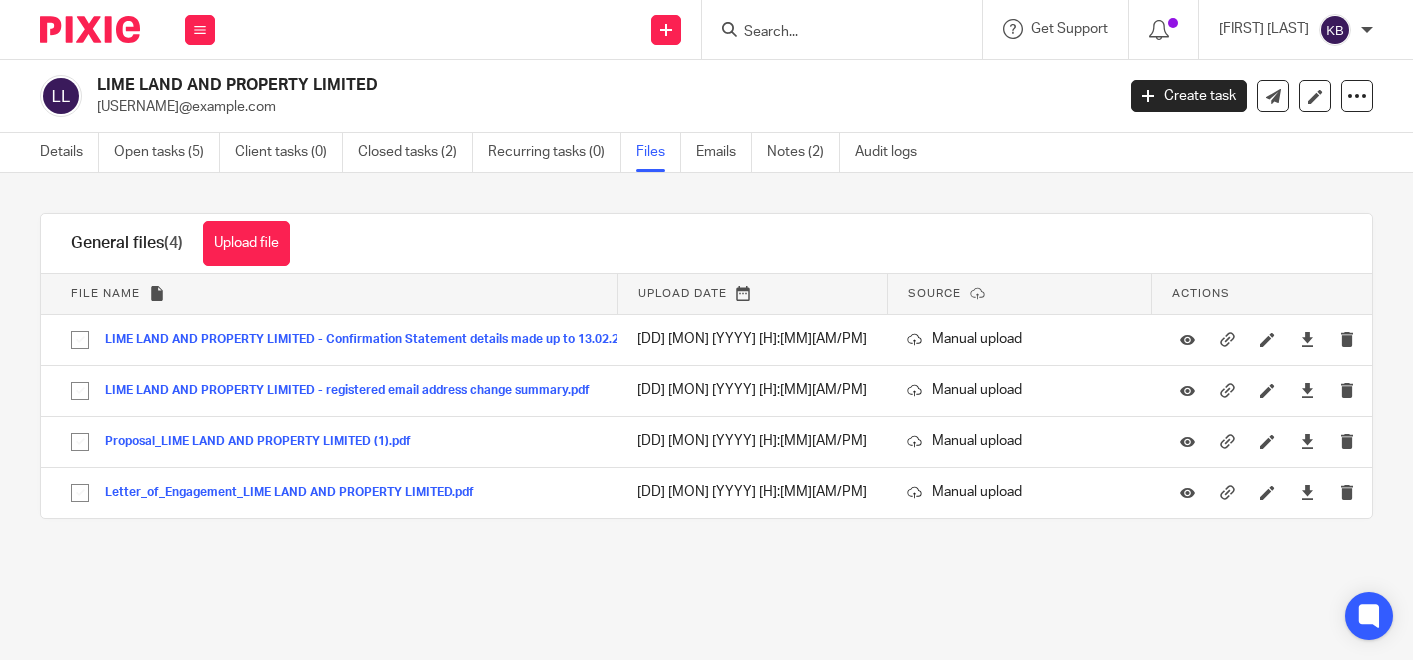 scroll, scrollTop: 0, scrollLeft: 0, axis: both 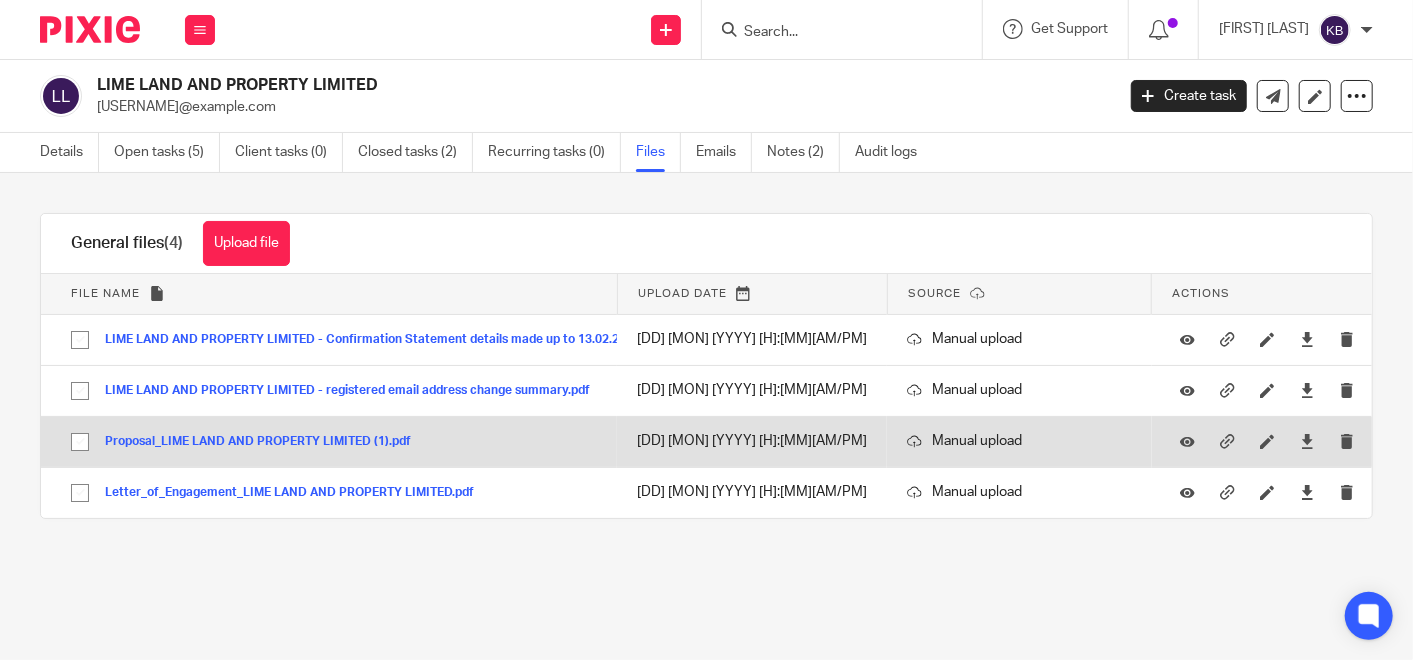 click on "Proposal_LIME LAND AND PROPERTY LIMITED (1).pdf" at bounding box center (265, 442) 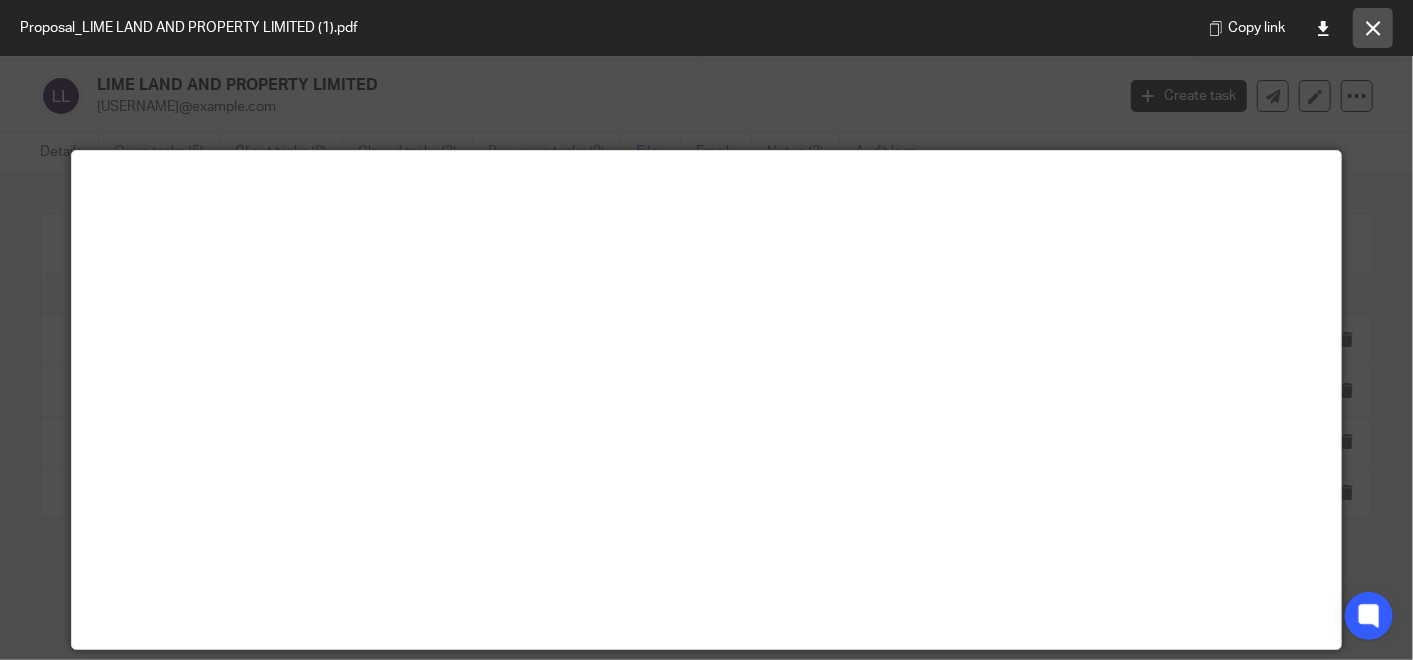click at bounding box center (1373, 28) 